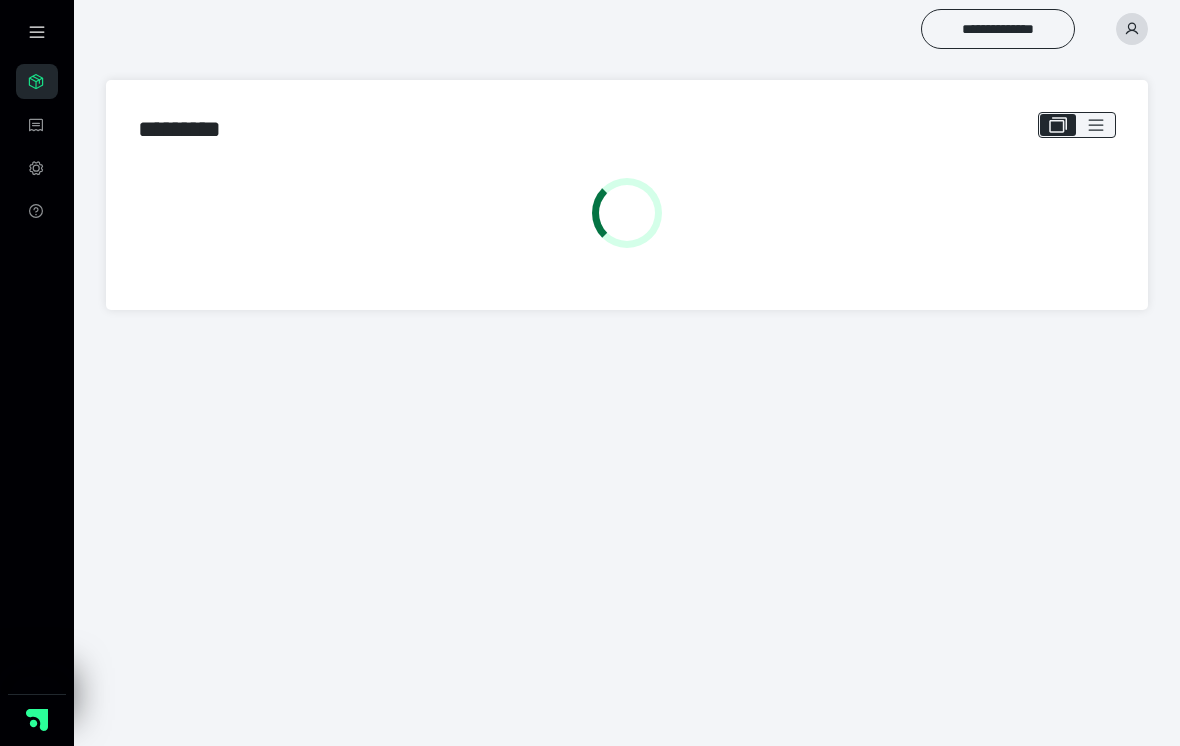 scroll, scrollTop: 0, scrollLeft: 0, axis: both 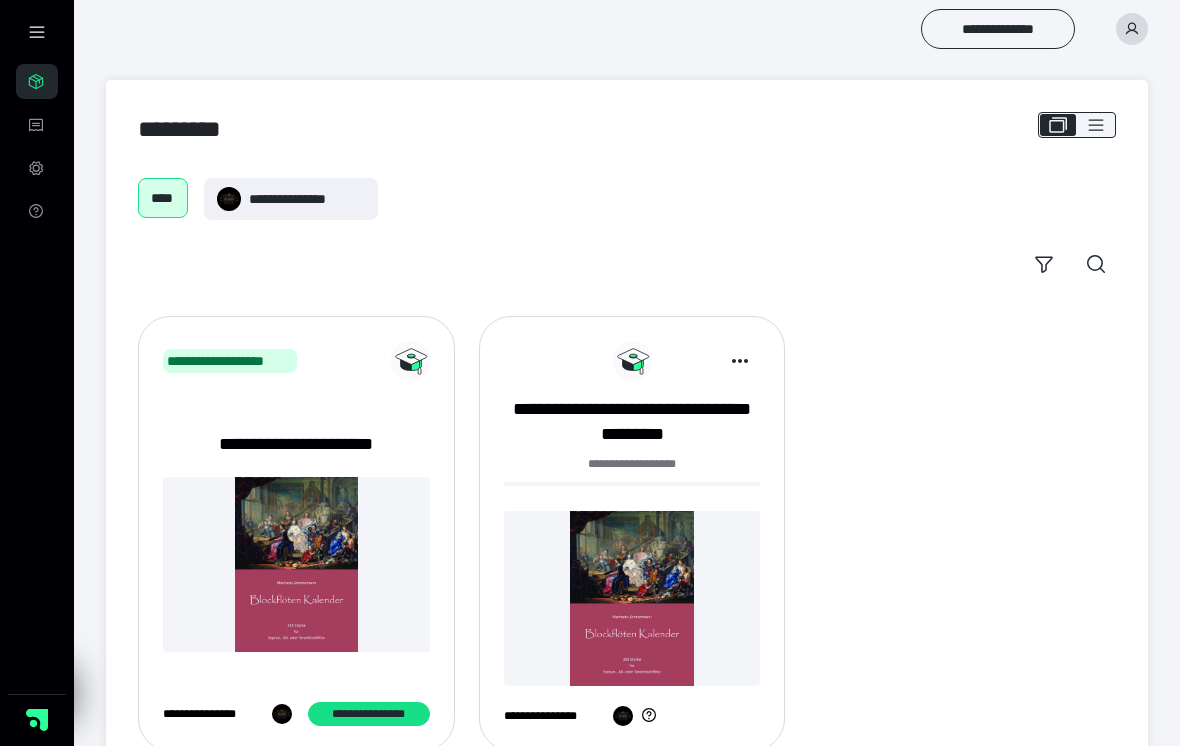 click 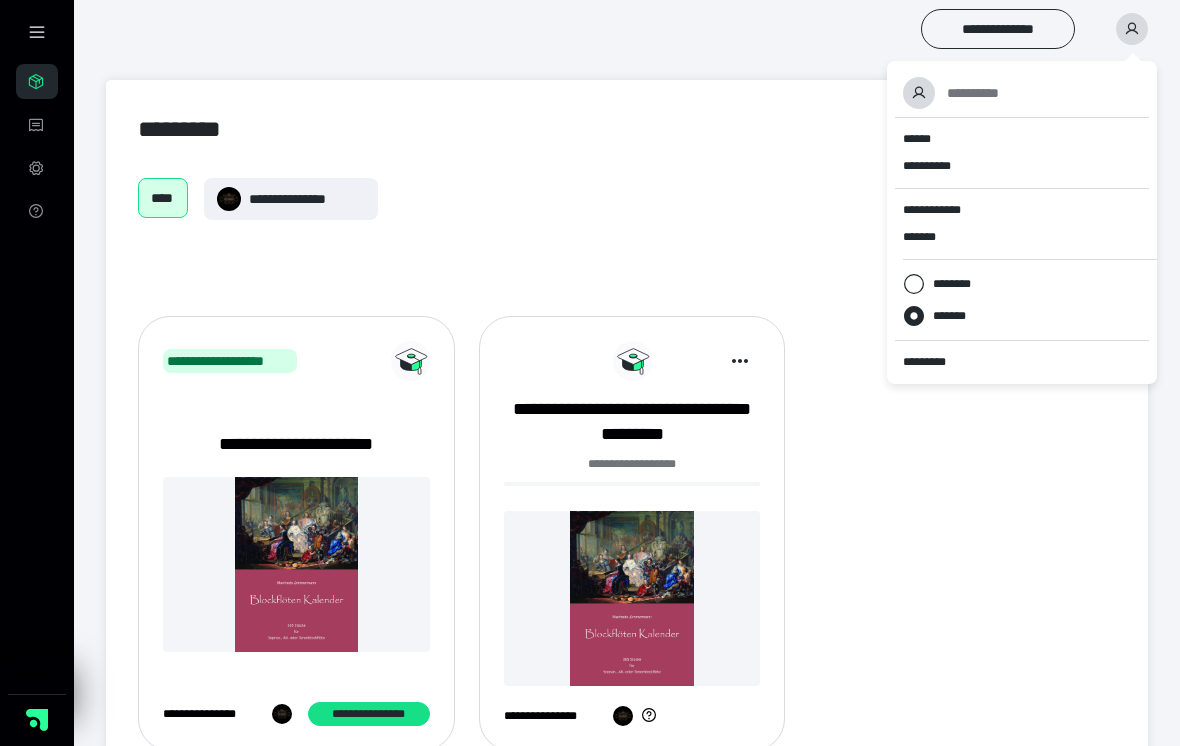 click on "*********" at bounding box center (1022, 362) 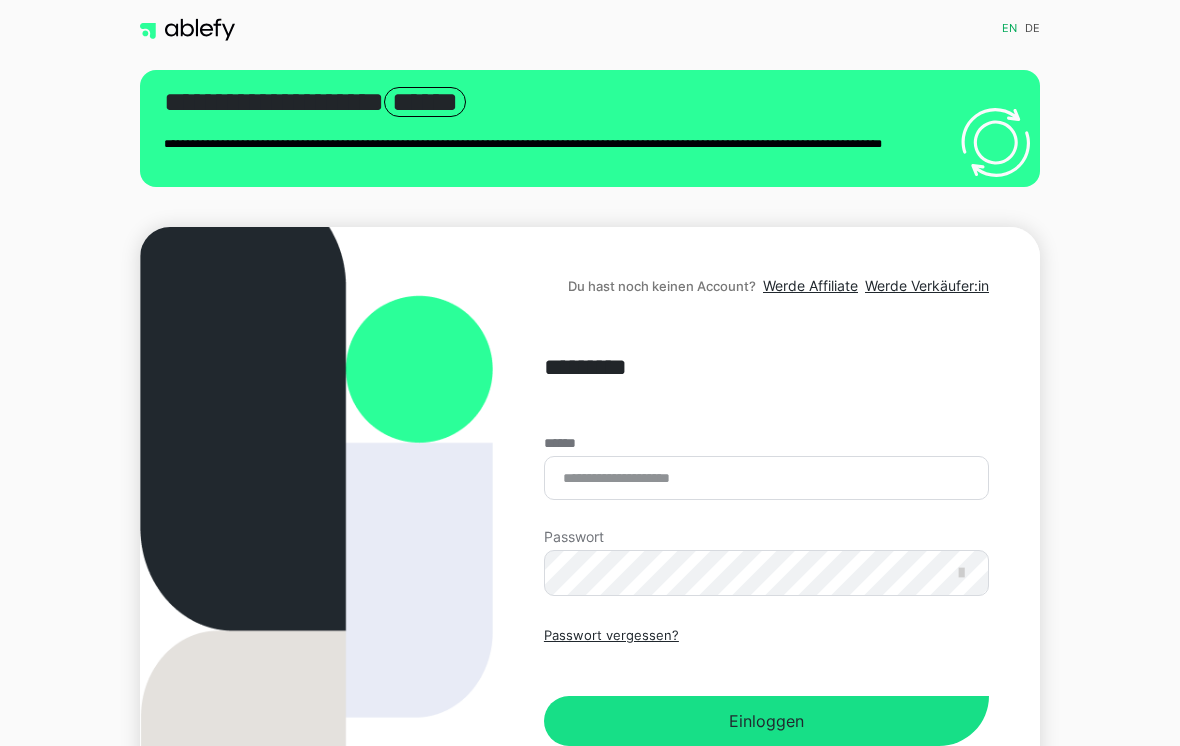 scroll, scrollTop: 266, scrollLeft: 0, axis: vertical 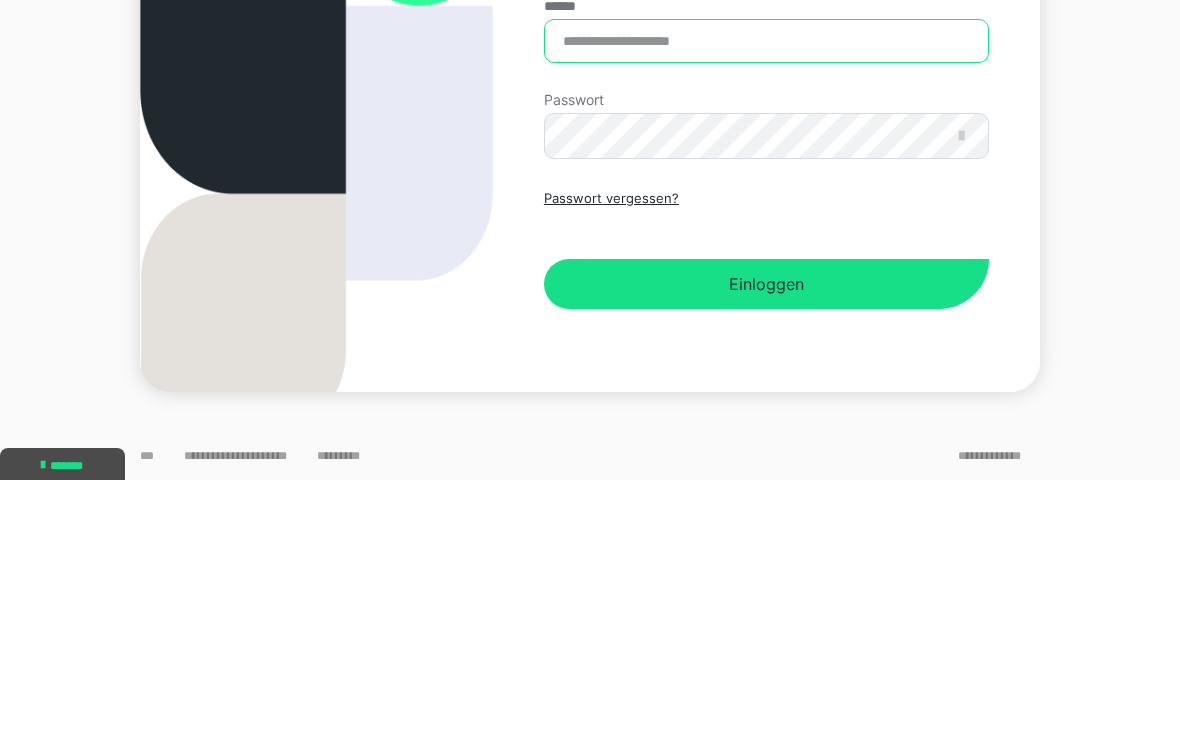 type on "**********" 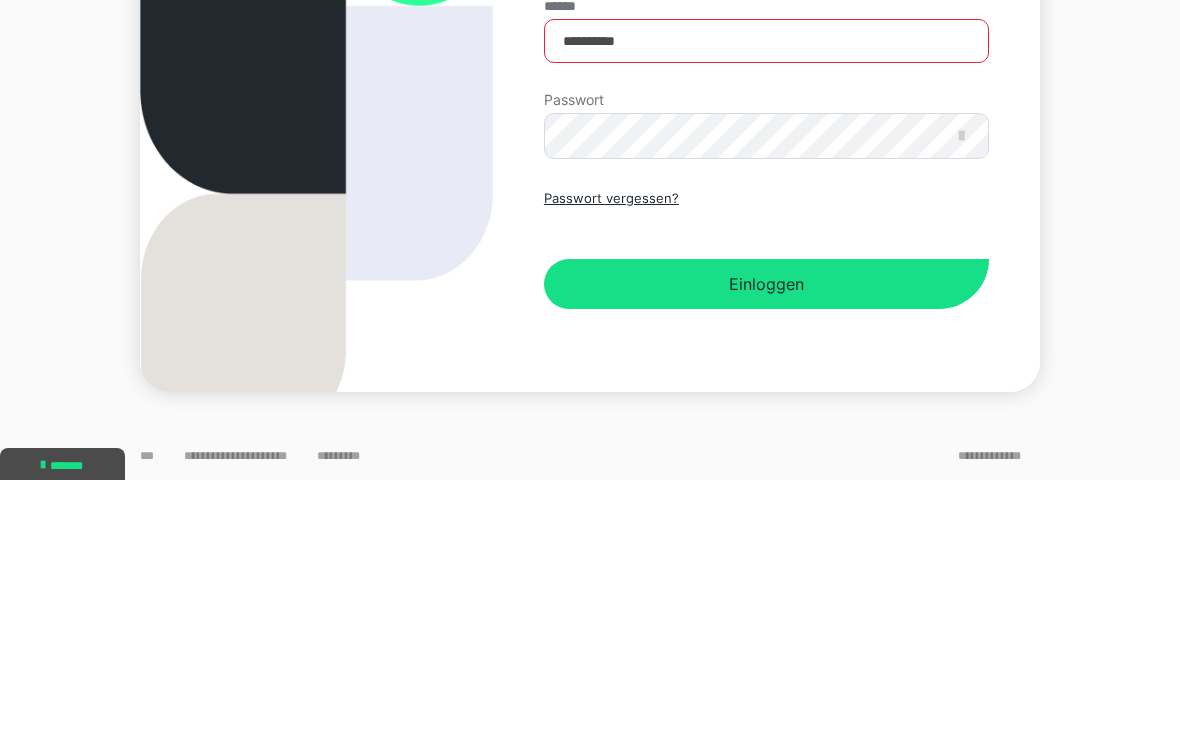 click on "Einloggen" at bounding box center [766, 550] 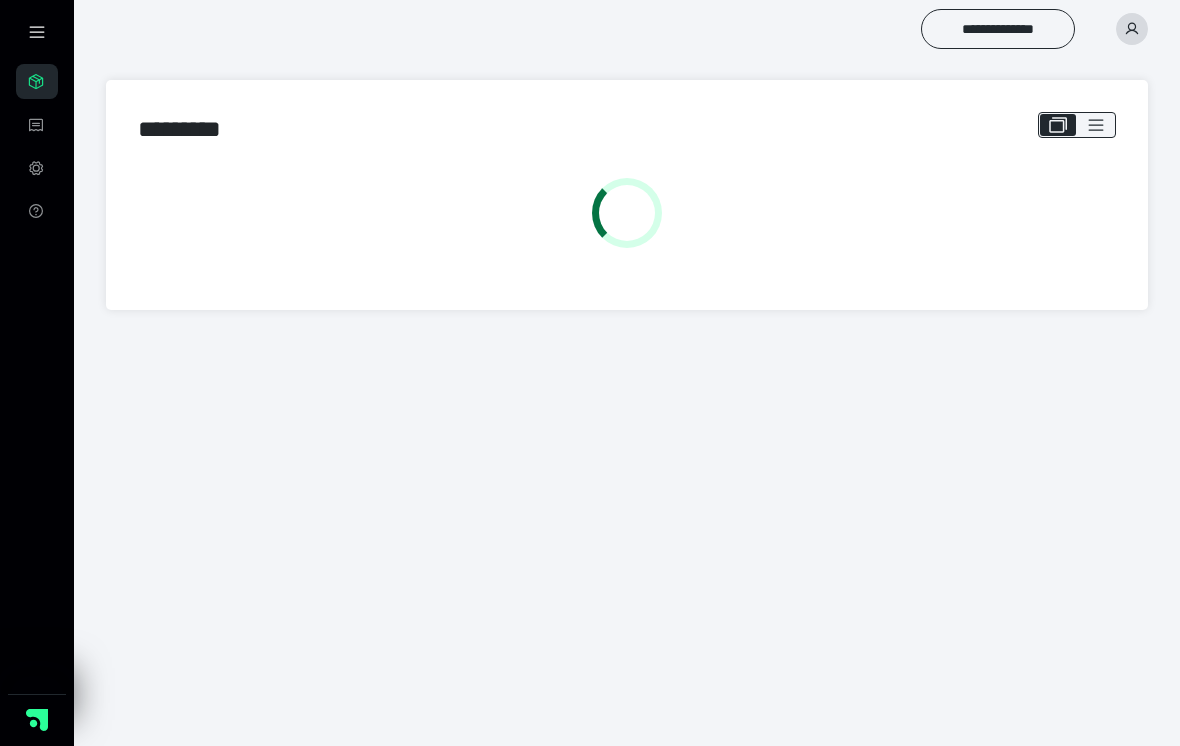 scroll, scrollTop: 0, scrollLeft: 0, axis: both 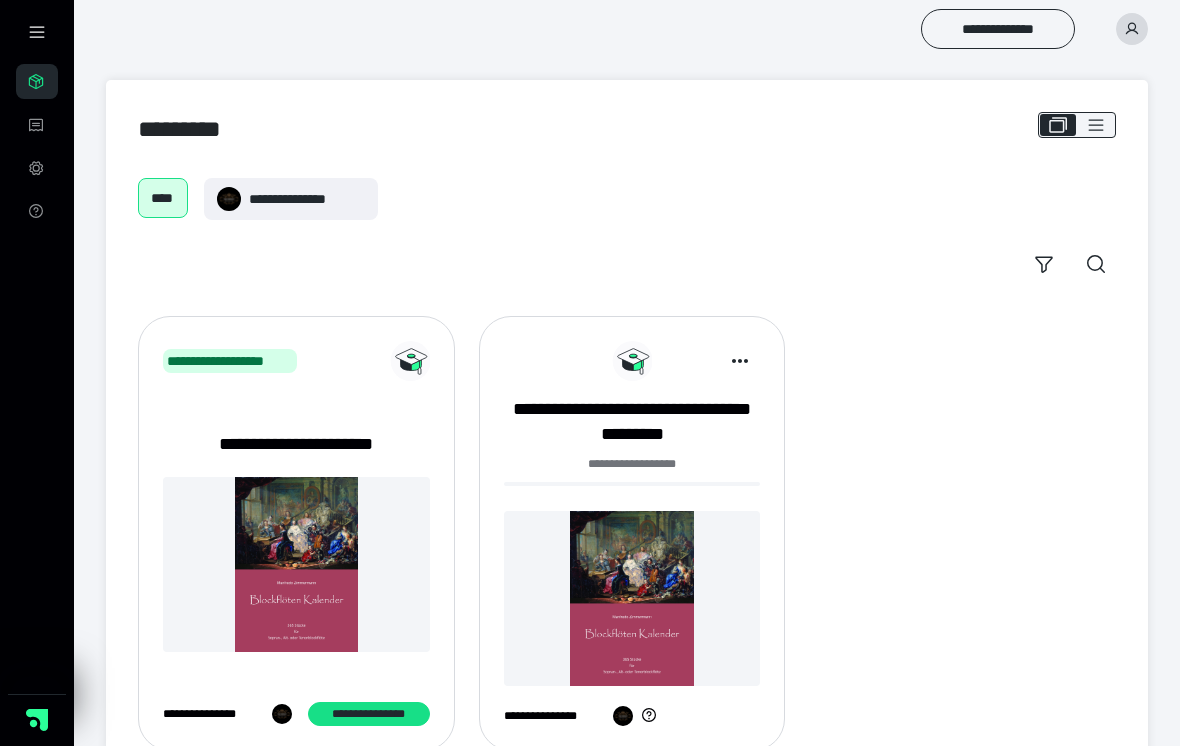 click on "**********" at bounding box center (632, 475) 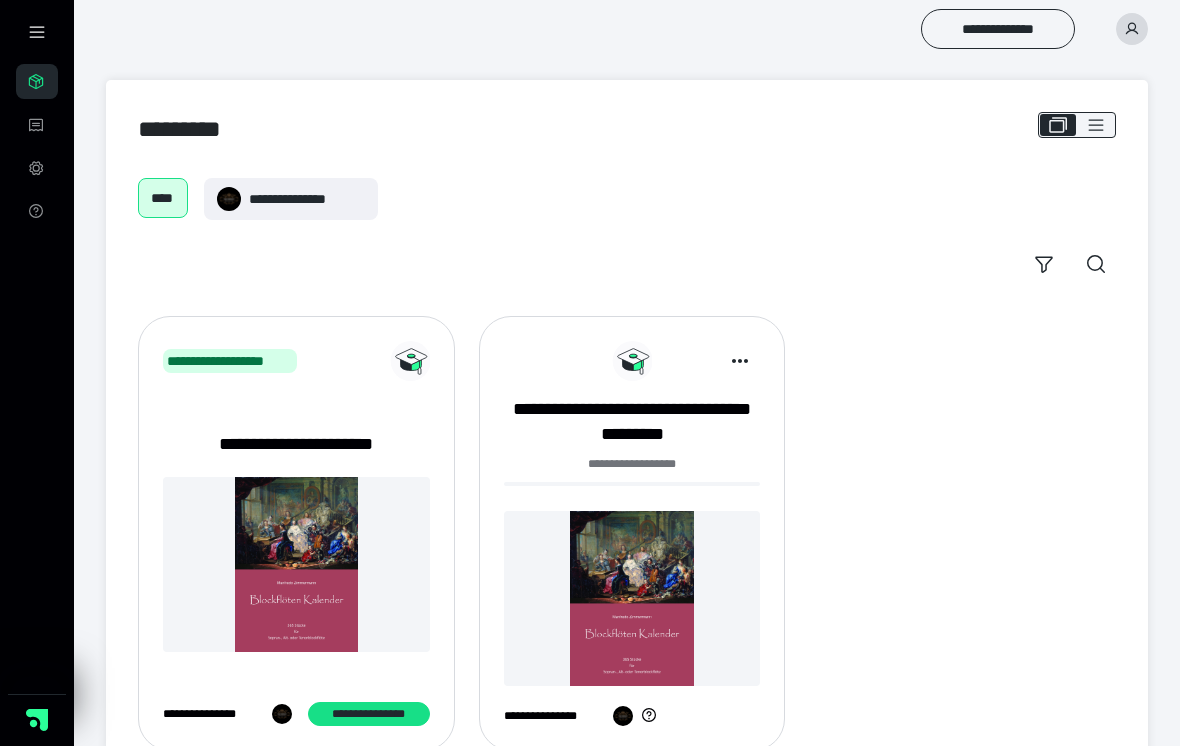 click on "**********" at bounding box center [632, 422] 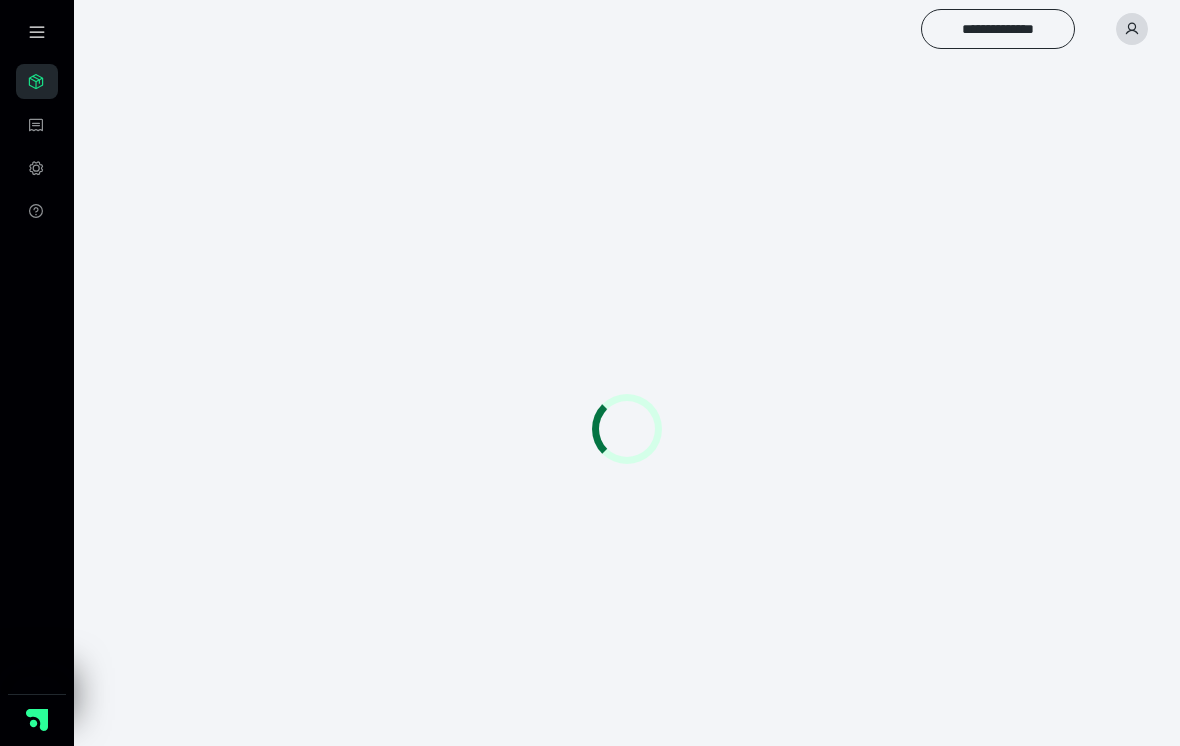 scroll, scrollTop: 0, scrollLeft: 0, axis: both 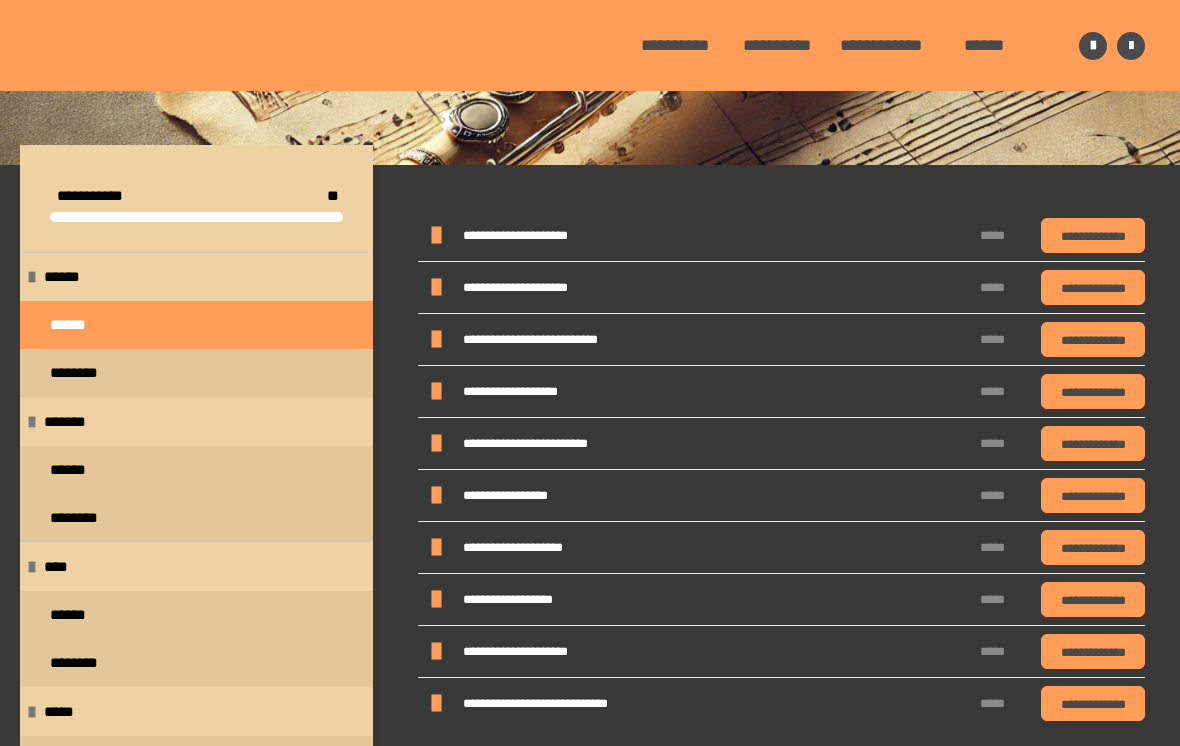 click on "******" at bounding box center [196, 615] 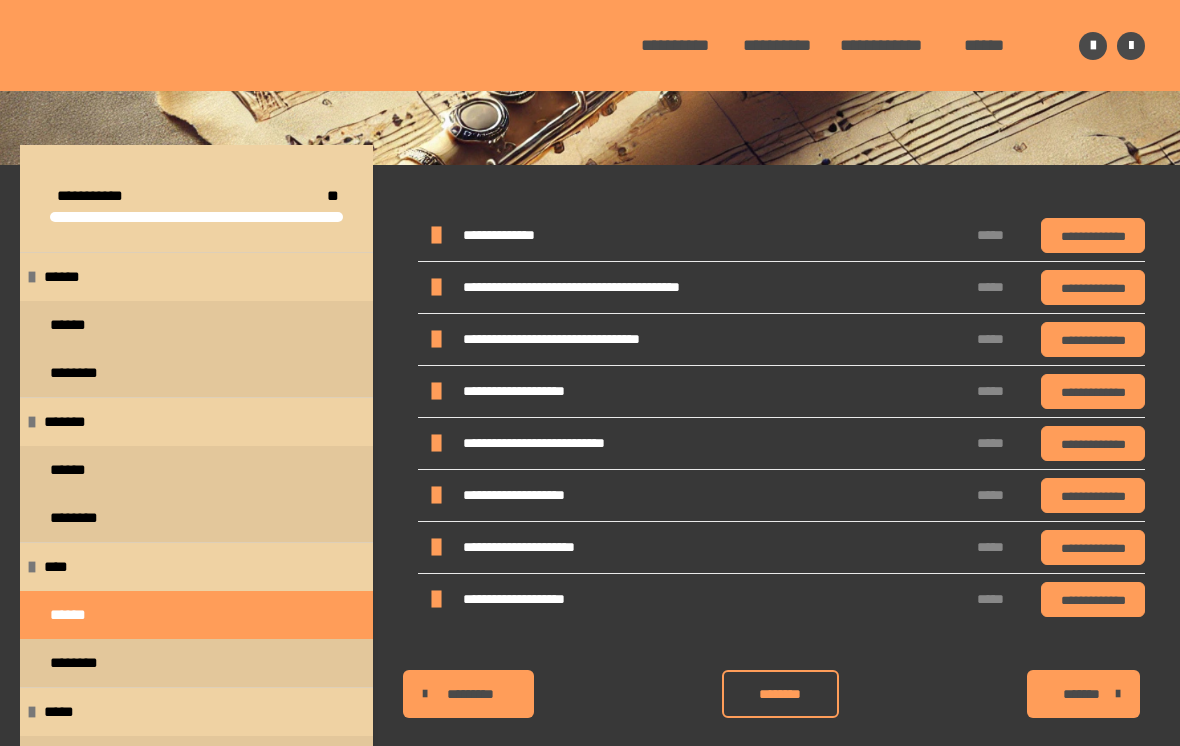 click on "********" at bounding box center [196, 663] 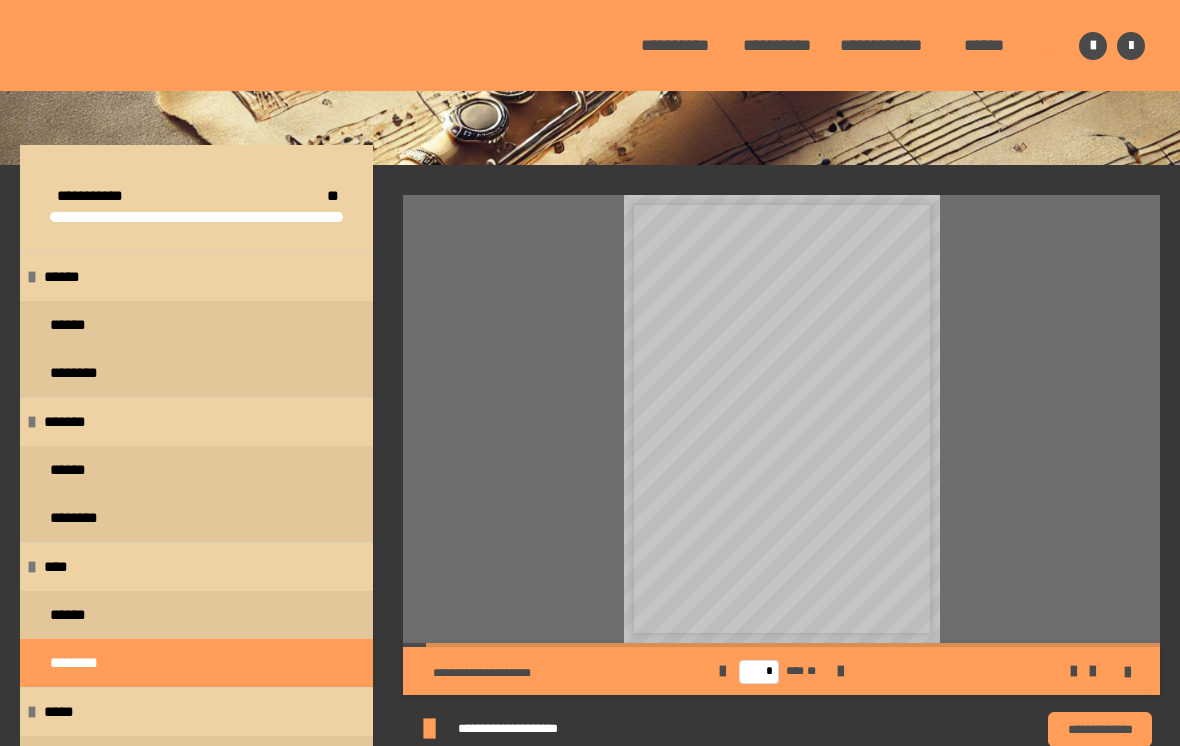 click at bounding box center (840, 671) 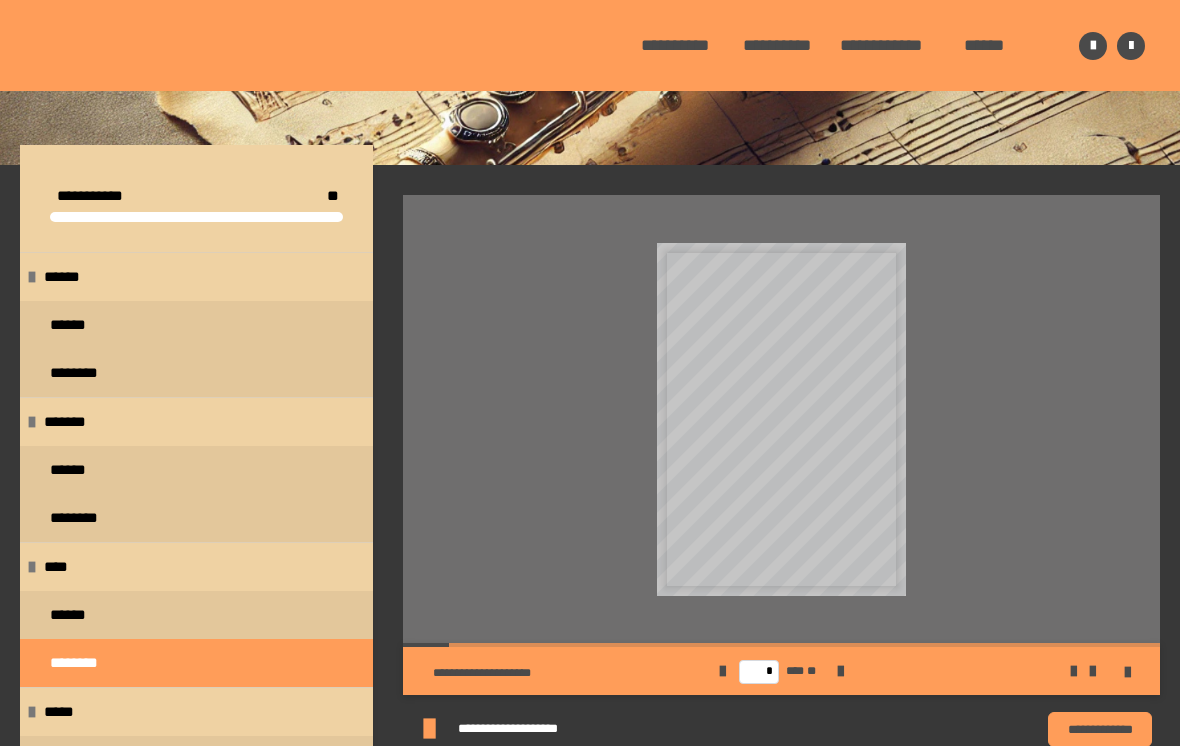 scroll, scrollTop: 0, scrollLeft: 0, axis: both 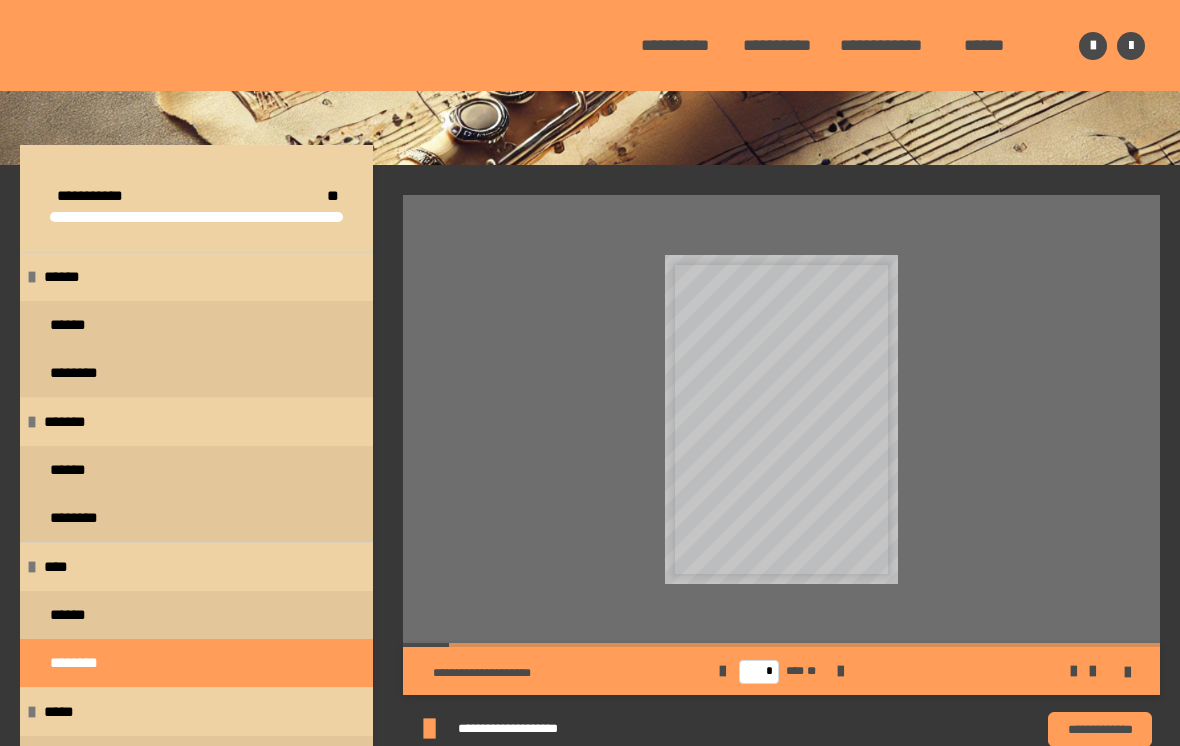 click at bounding box center [840, 671] 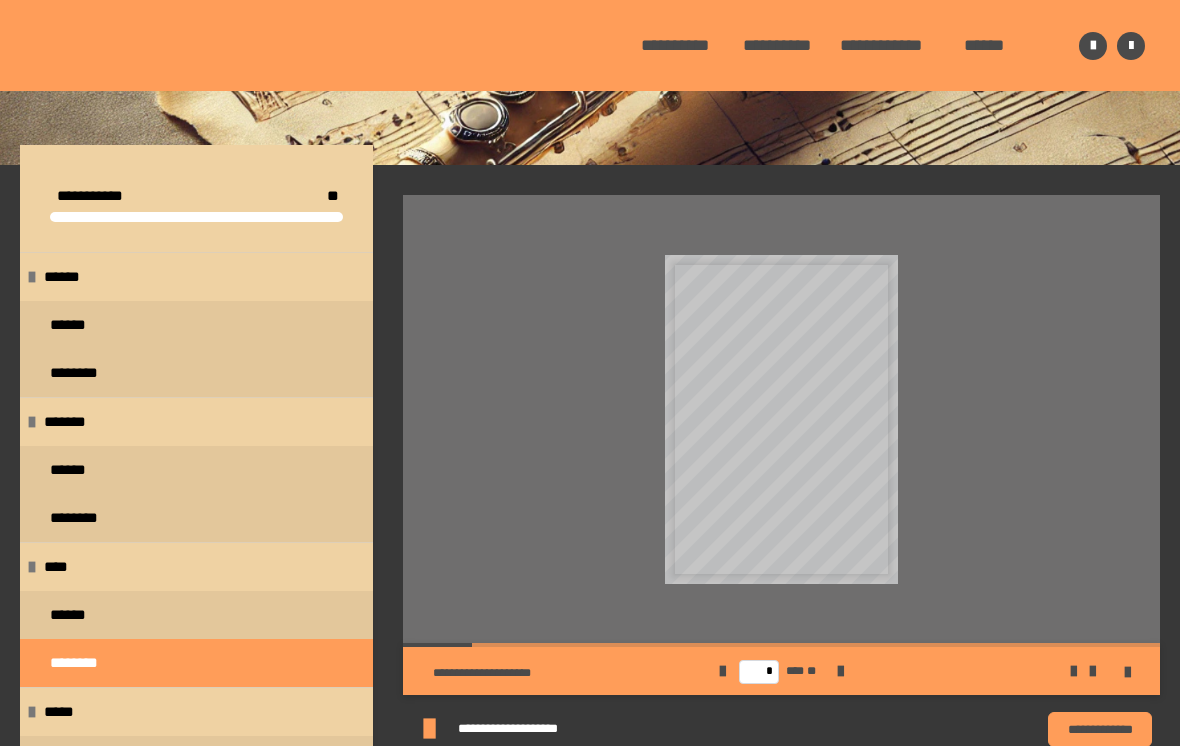 click on "**********" at bounding box center (572, 671) 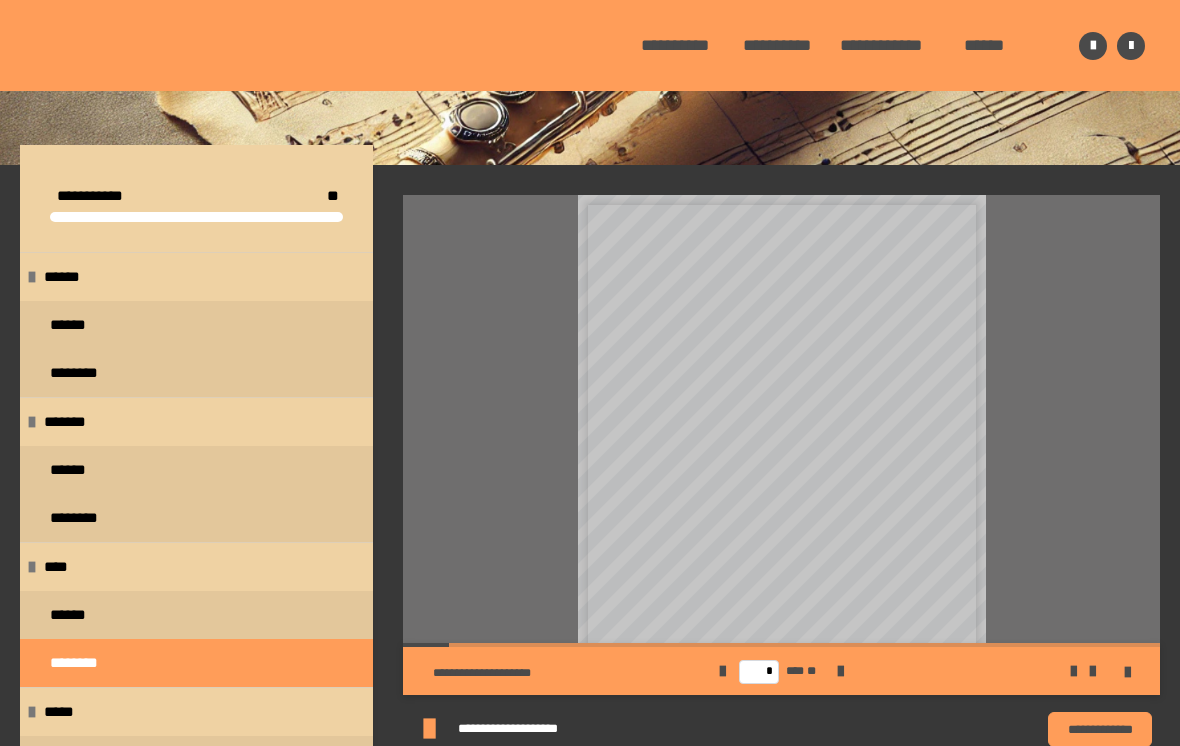 click on "******" at bounding box center (196, 615) 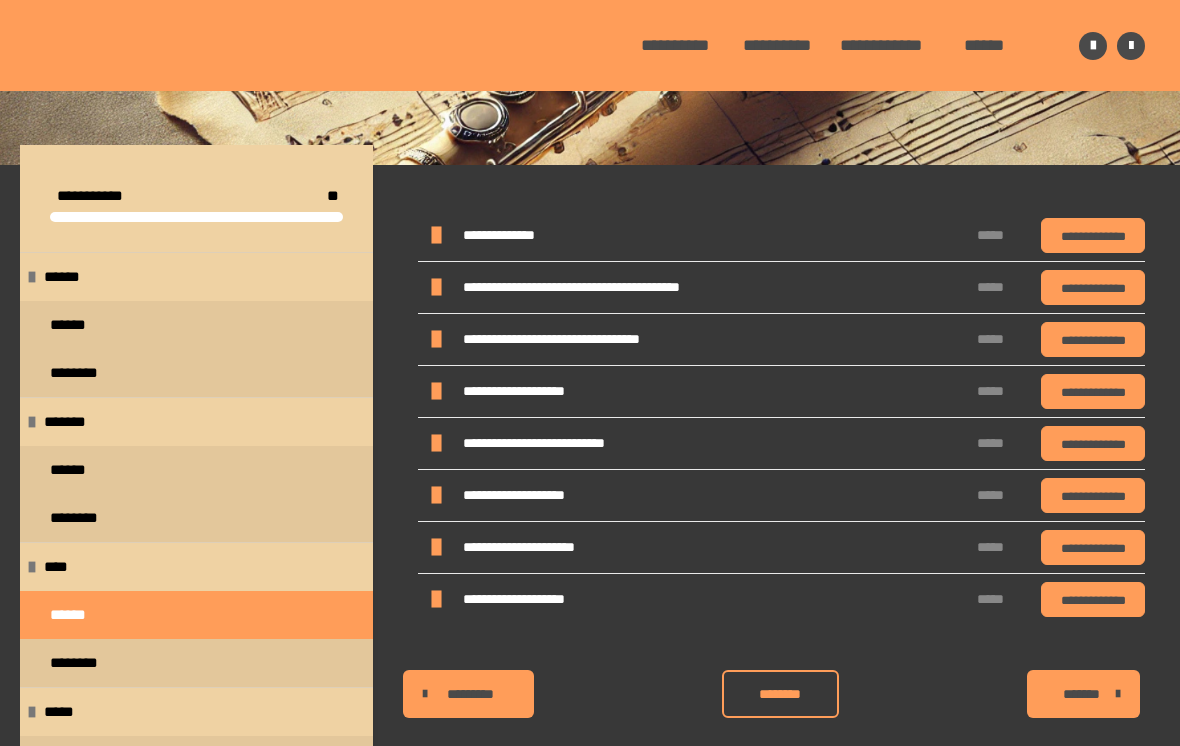 click on "******" at bounding box center (196, 470) 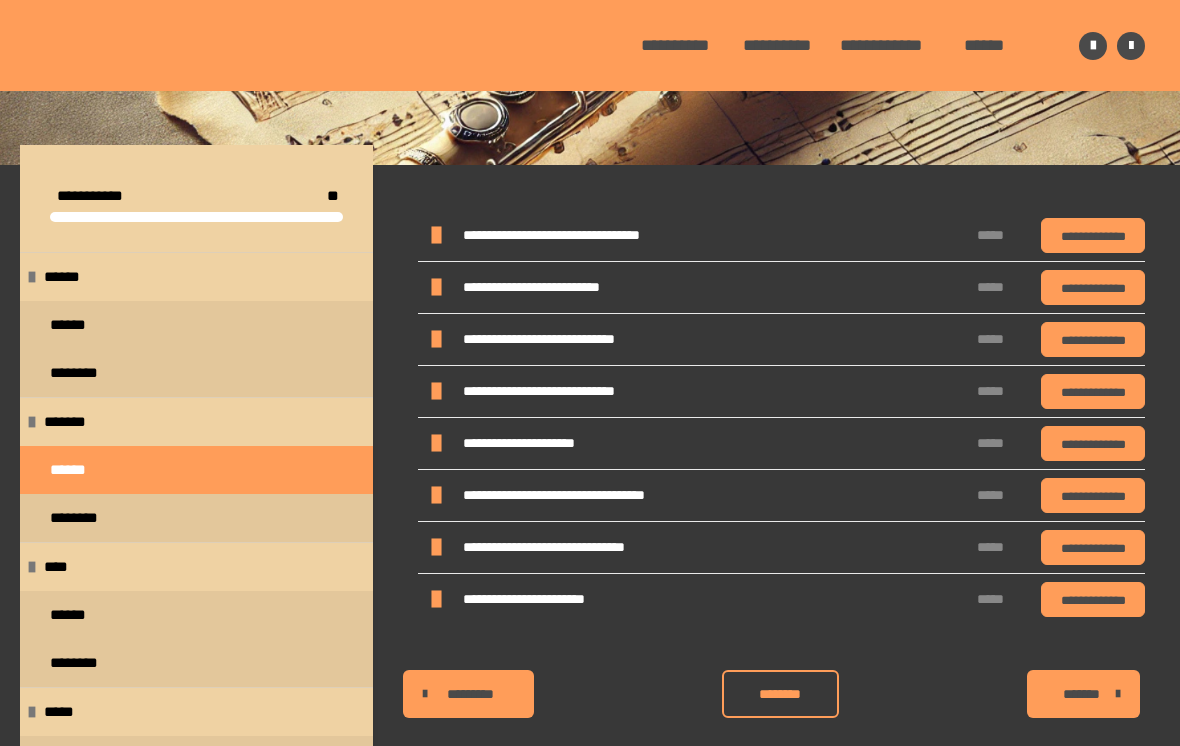 click on "********" at bounding box center (196, 663) 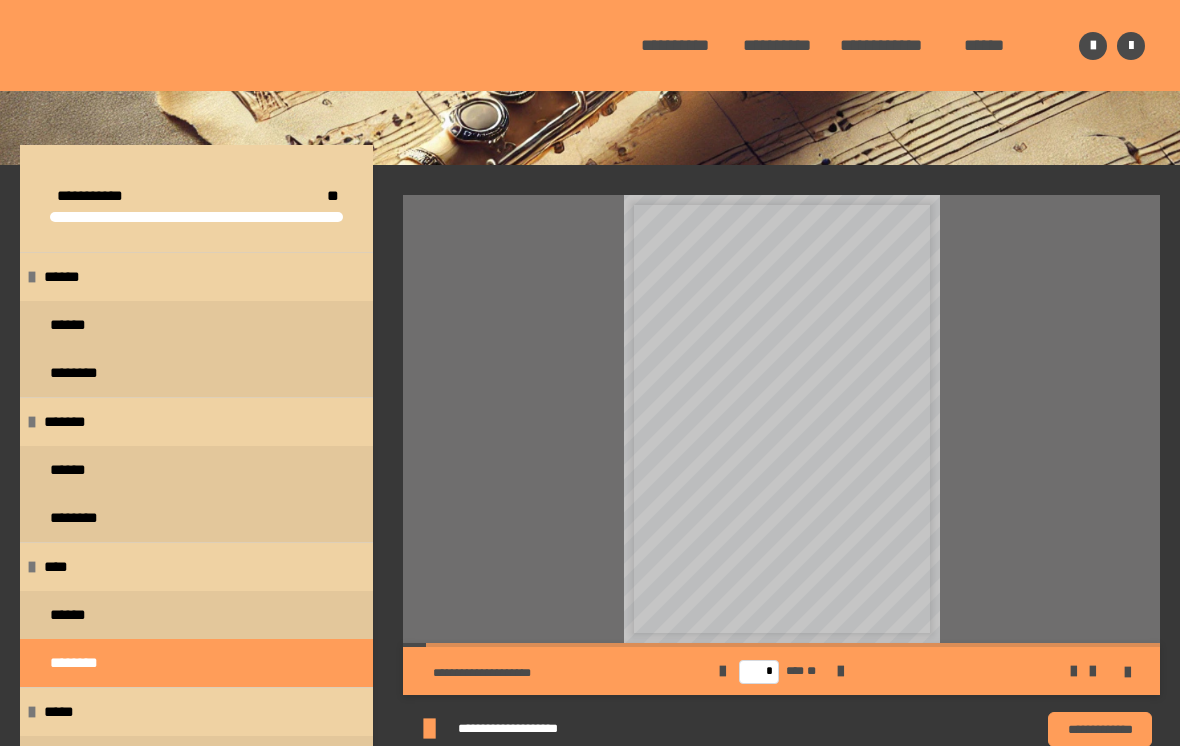 click at bounding box center [840, 671] 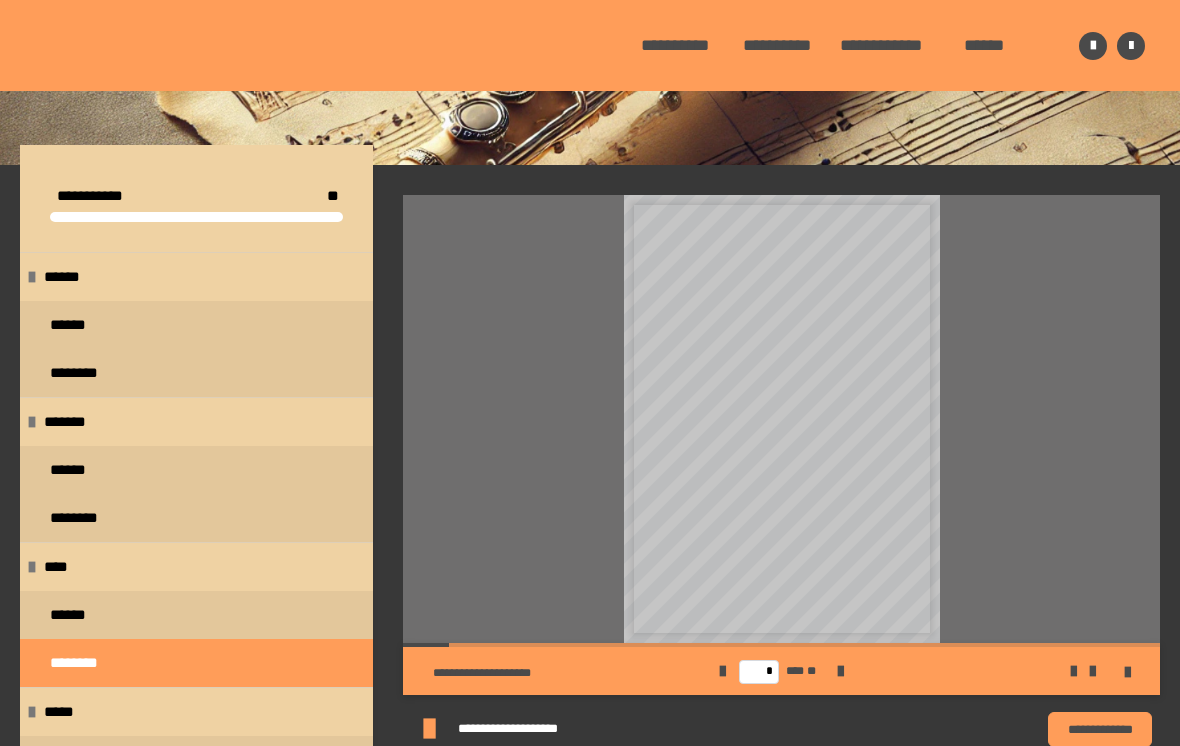 click at bounding box center (840, 671) 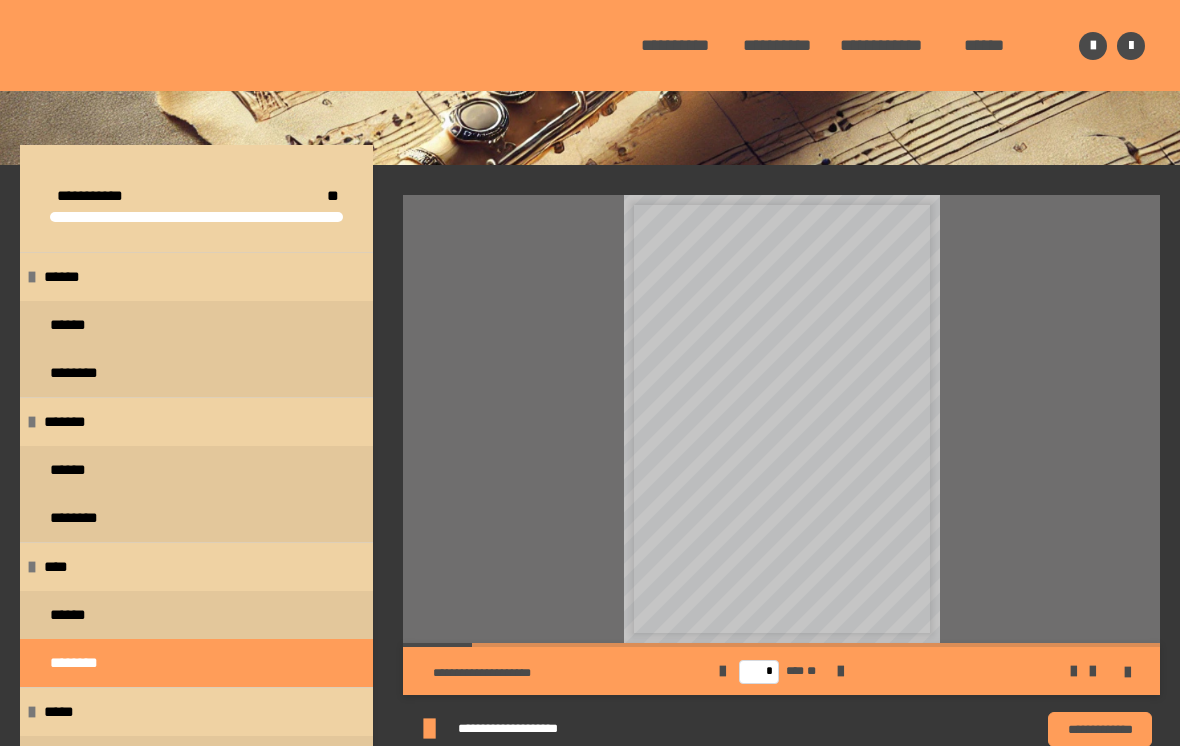 click at bounding box center (840, 671) 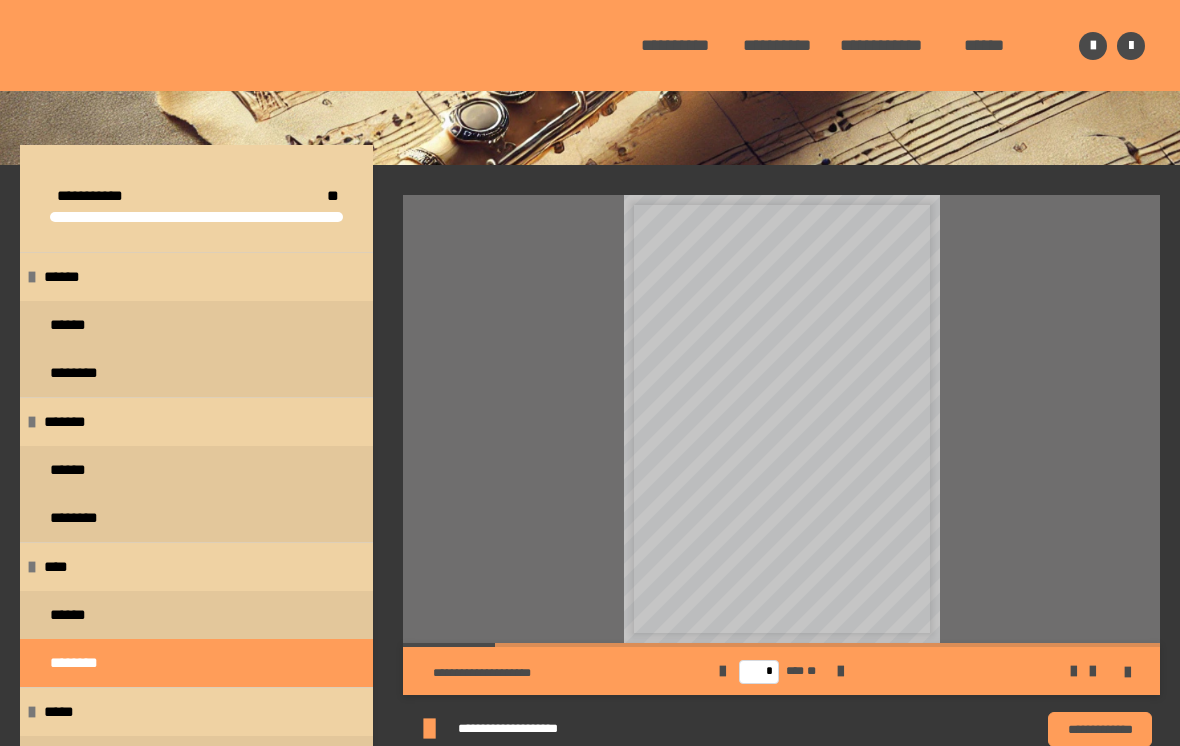 click at bounding box center [840, 671] 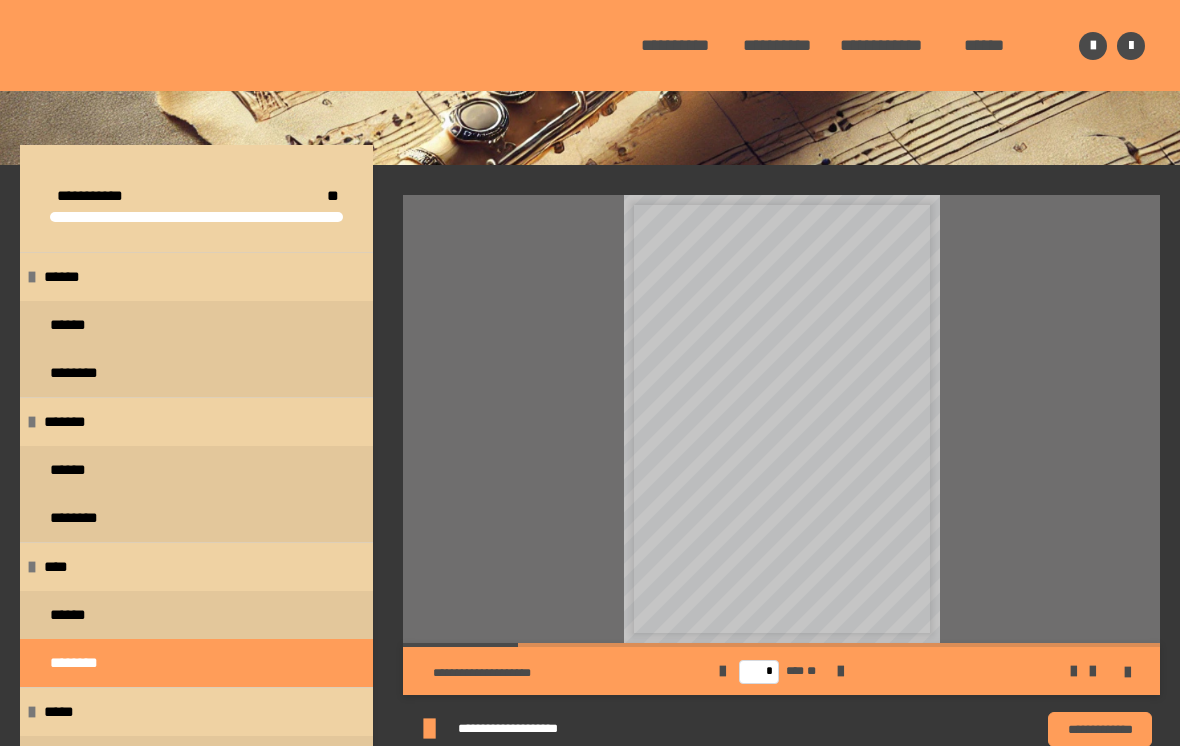 click at bounding box center [840, 671] 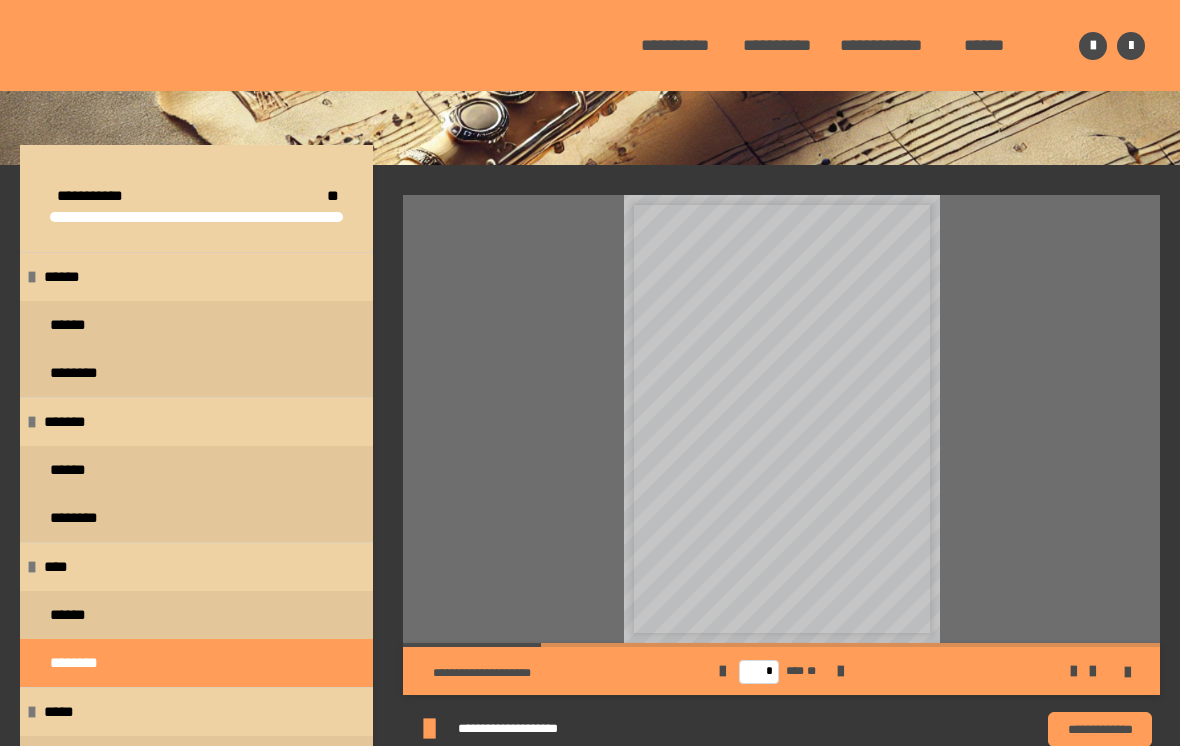 click at bounding box center (840, 671) 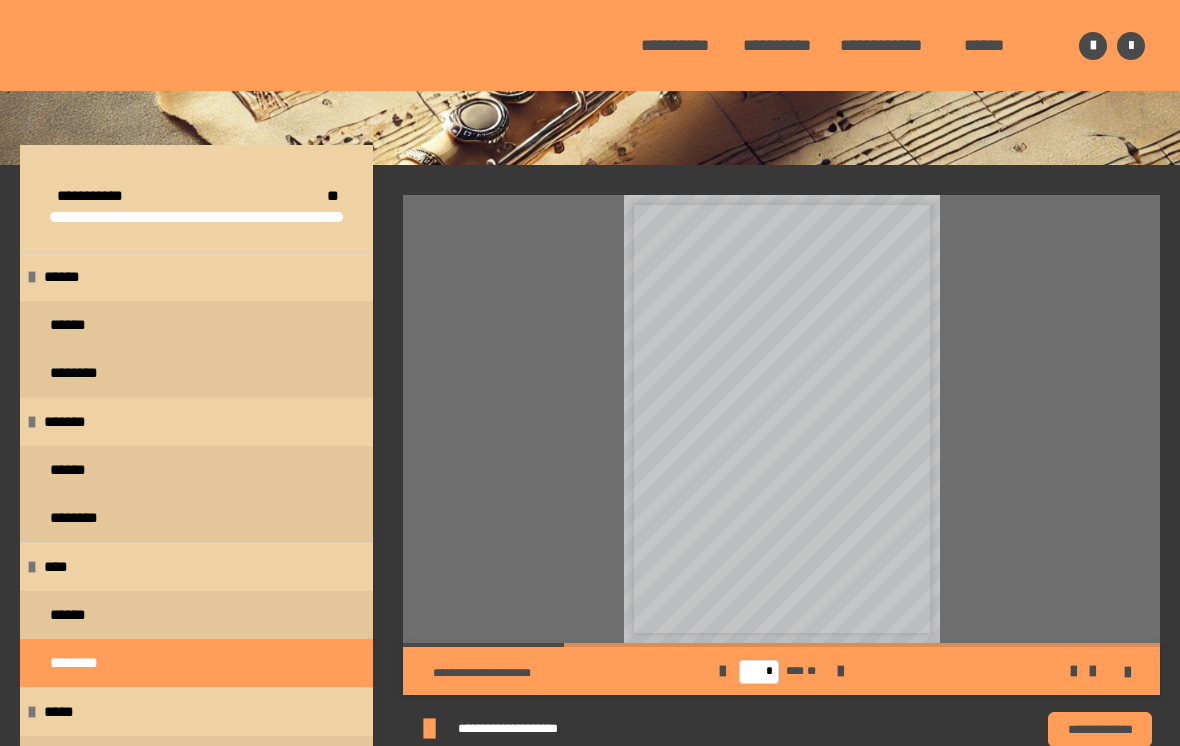 click at bounding box center (840, 671) 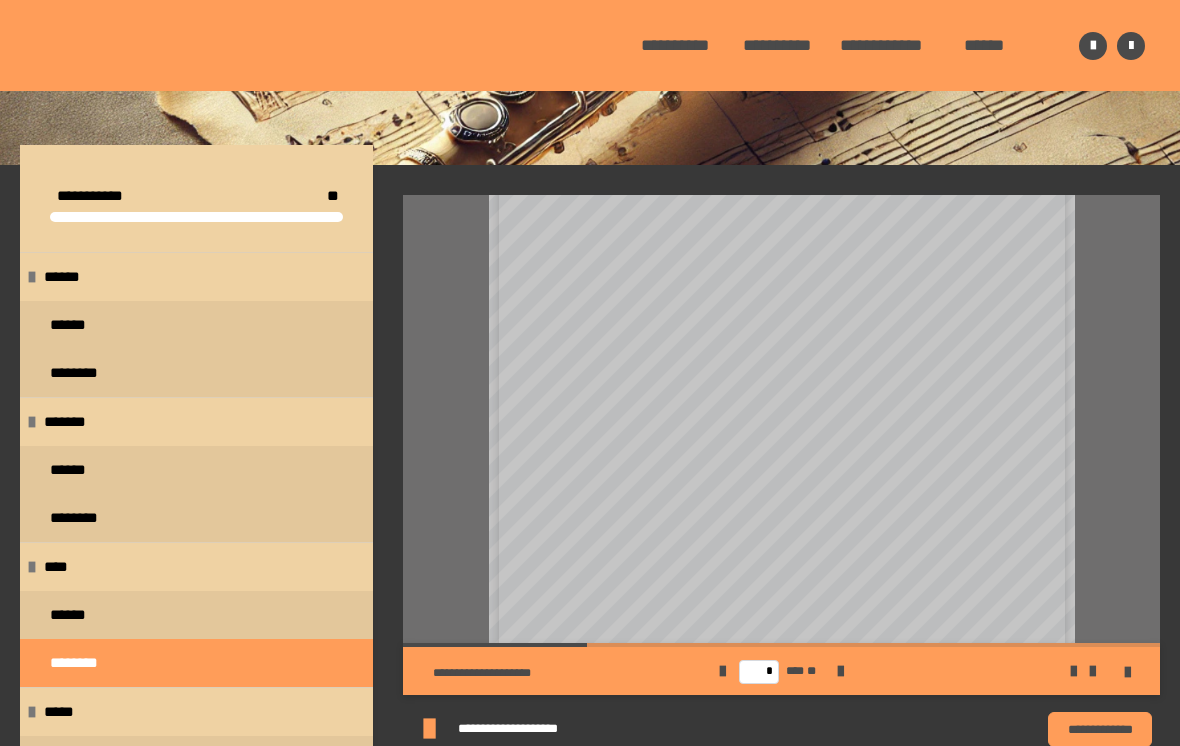 scroll, scrollTop: 358, scrollLeft: 0, axis: vertical 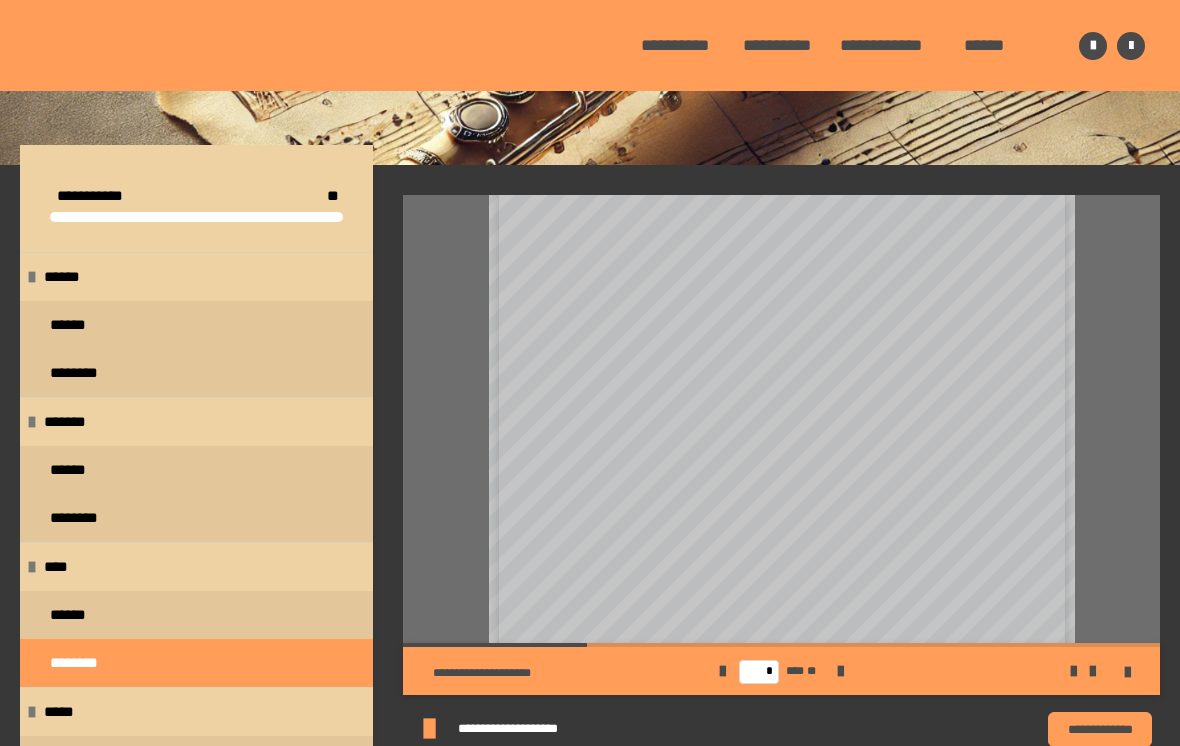 click on "*" at bounding box center [983, 292] 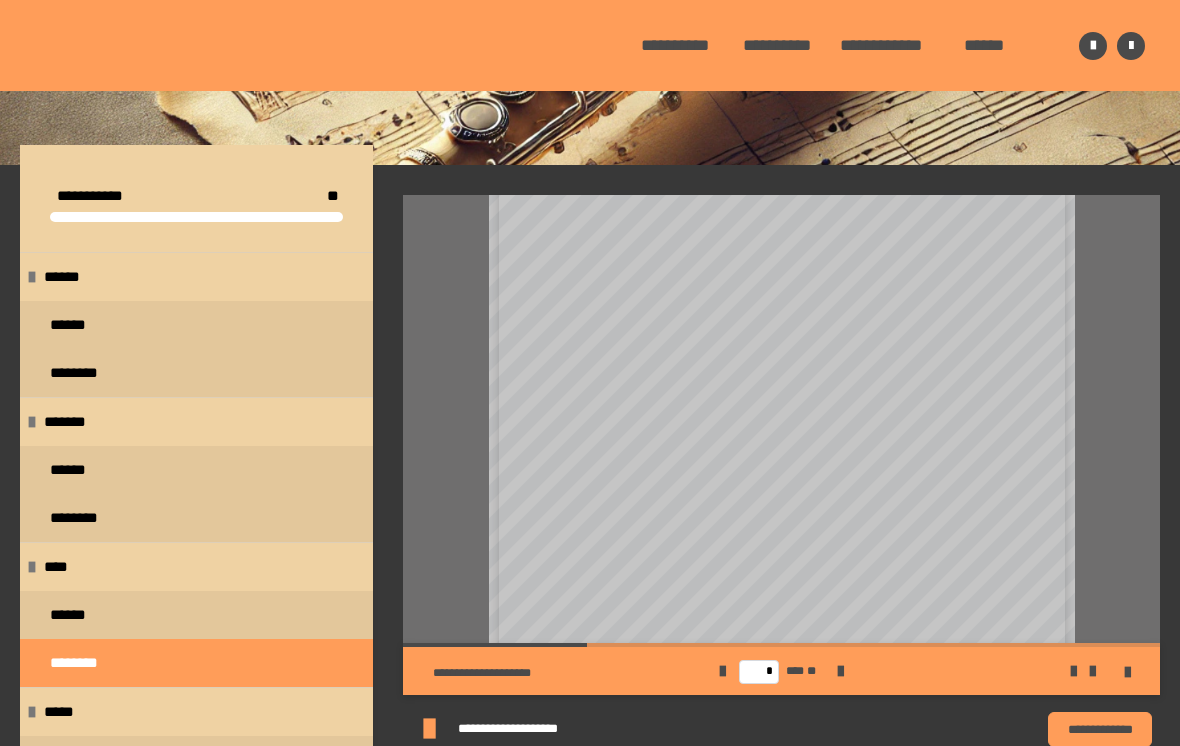 scroll, scrollTop: 0, scrollLeft: 0, axis: both 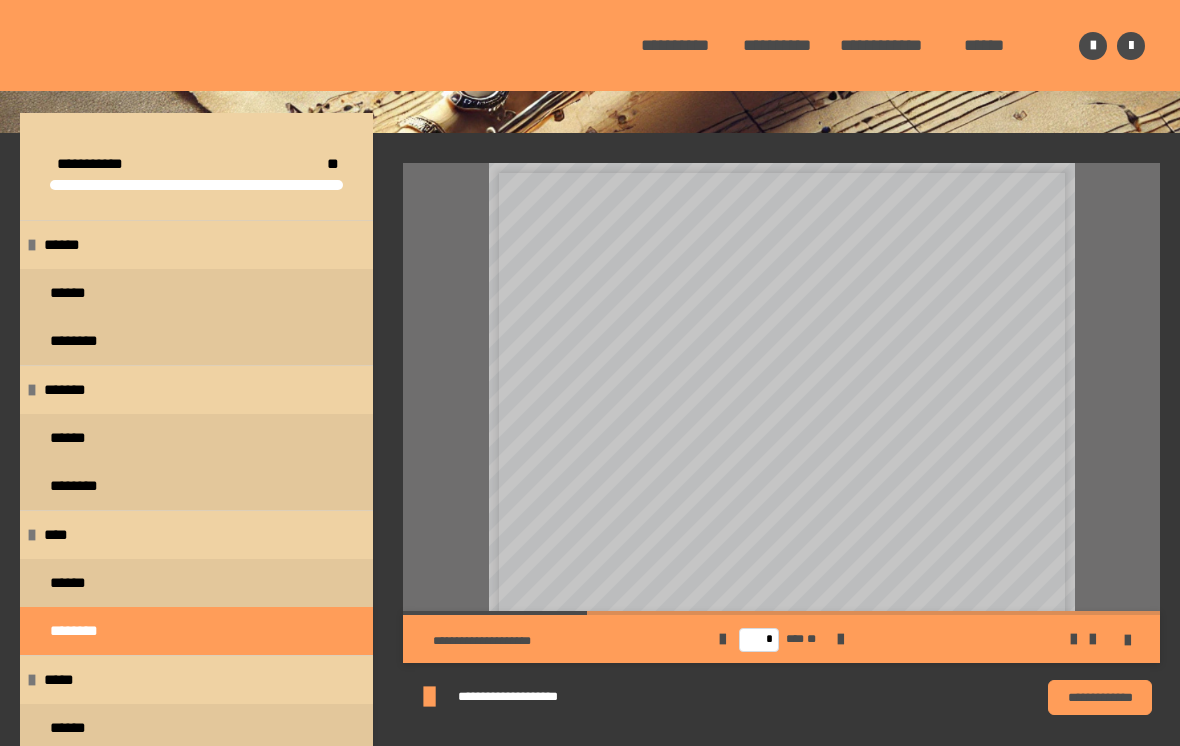 click on "******" at bounding box center [990, 45] 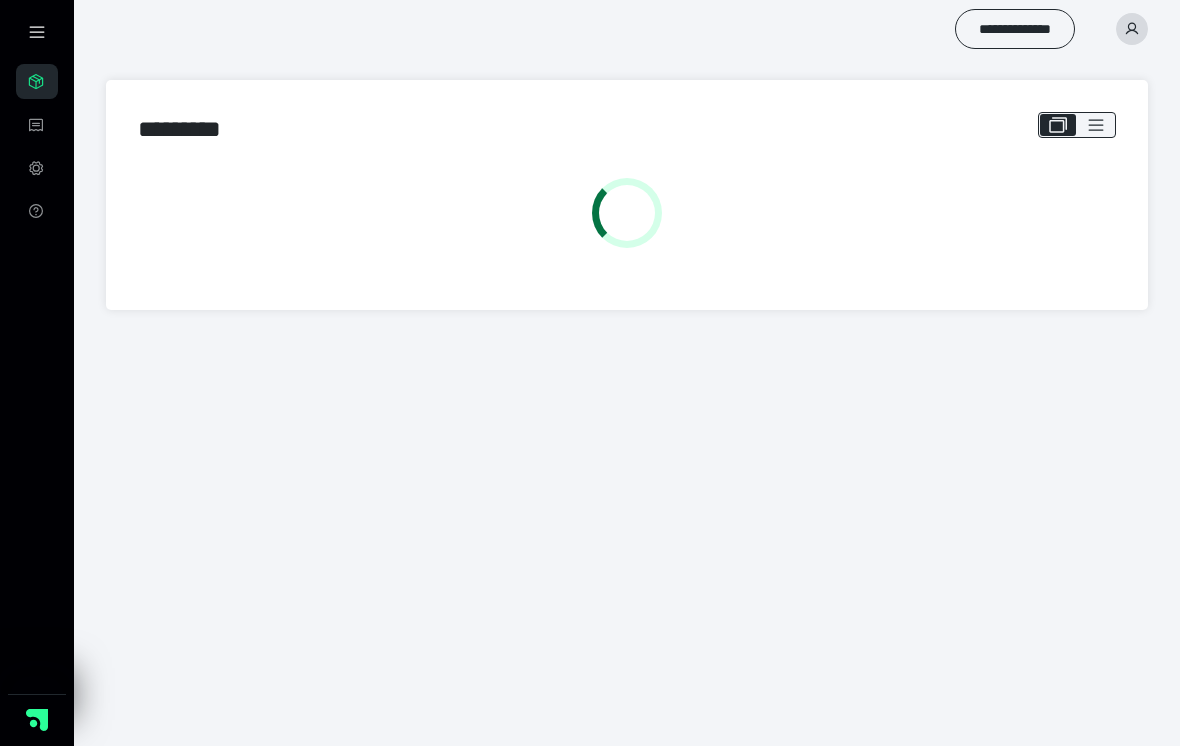 scroll, scrollTop: 0, scrollLeft: 0, axis: both 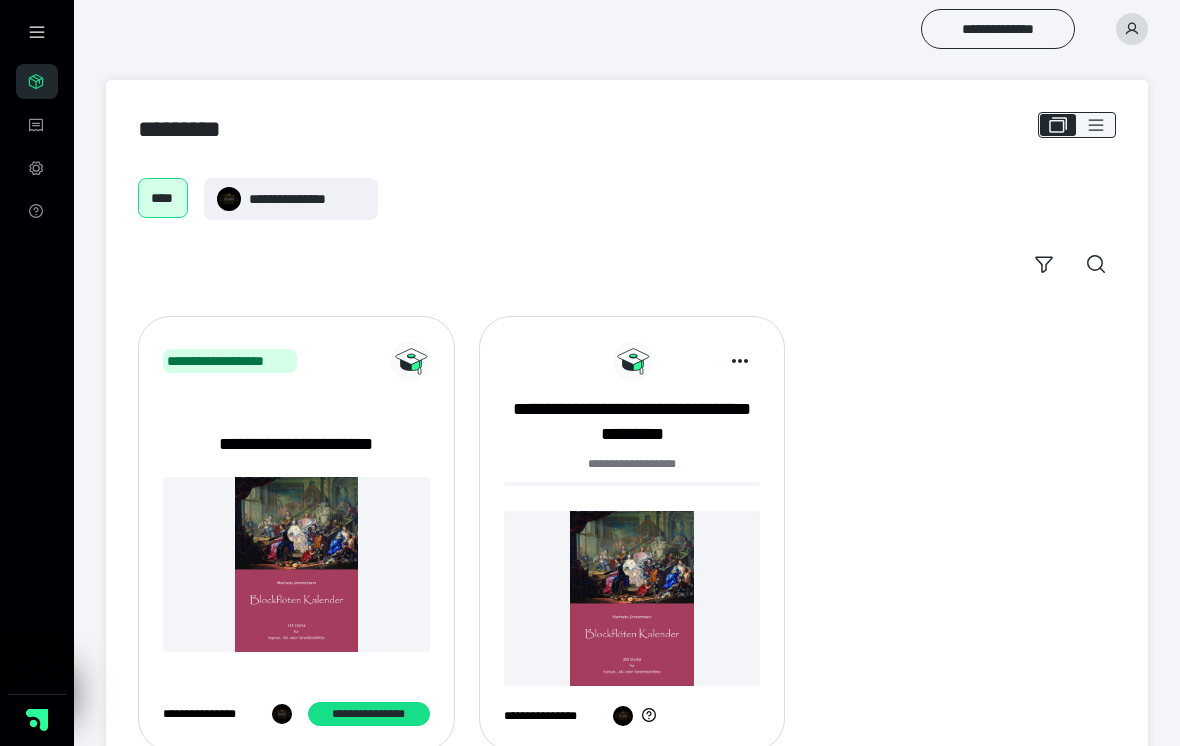 click at bounding box center (1132, 29) 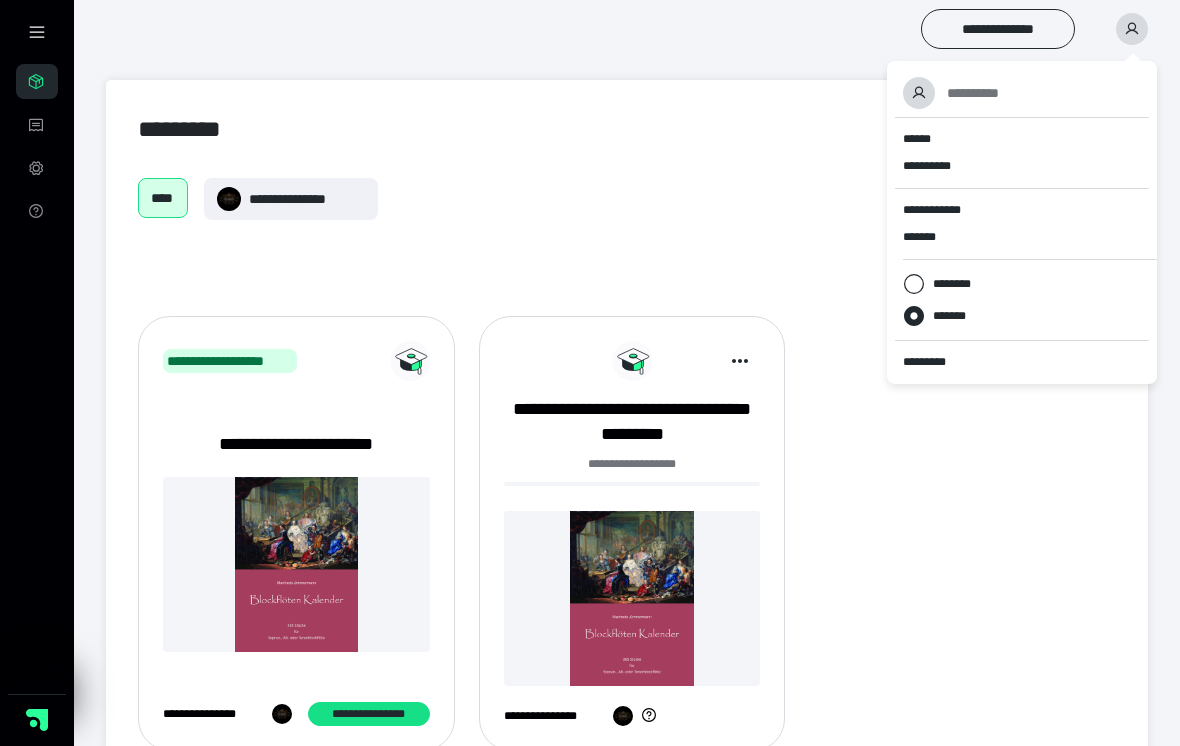 click on "*********" at bounding box center [1022, 362] 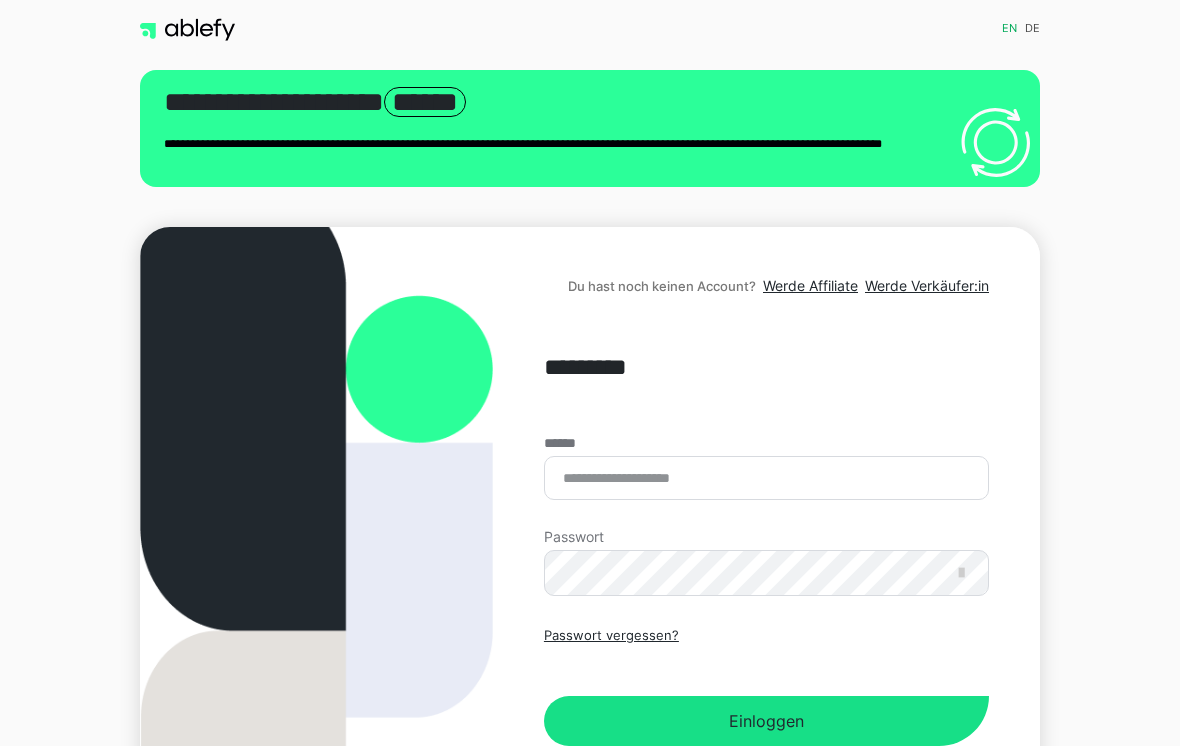 scroll, scrollTop: 284, scrollLeft: 0, axis: vertical 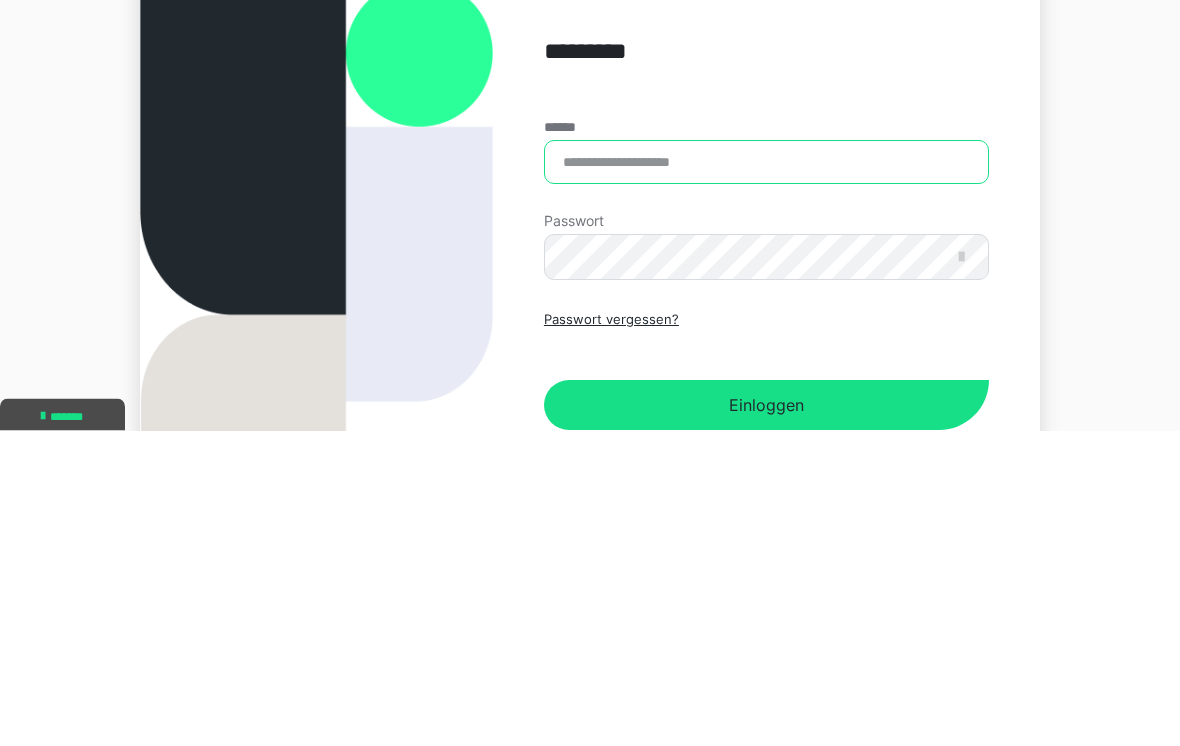 click on "******" at bounding box center [766, 478] 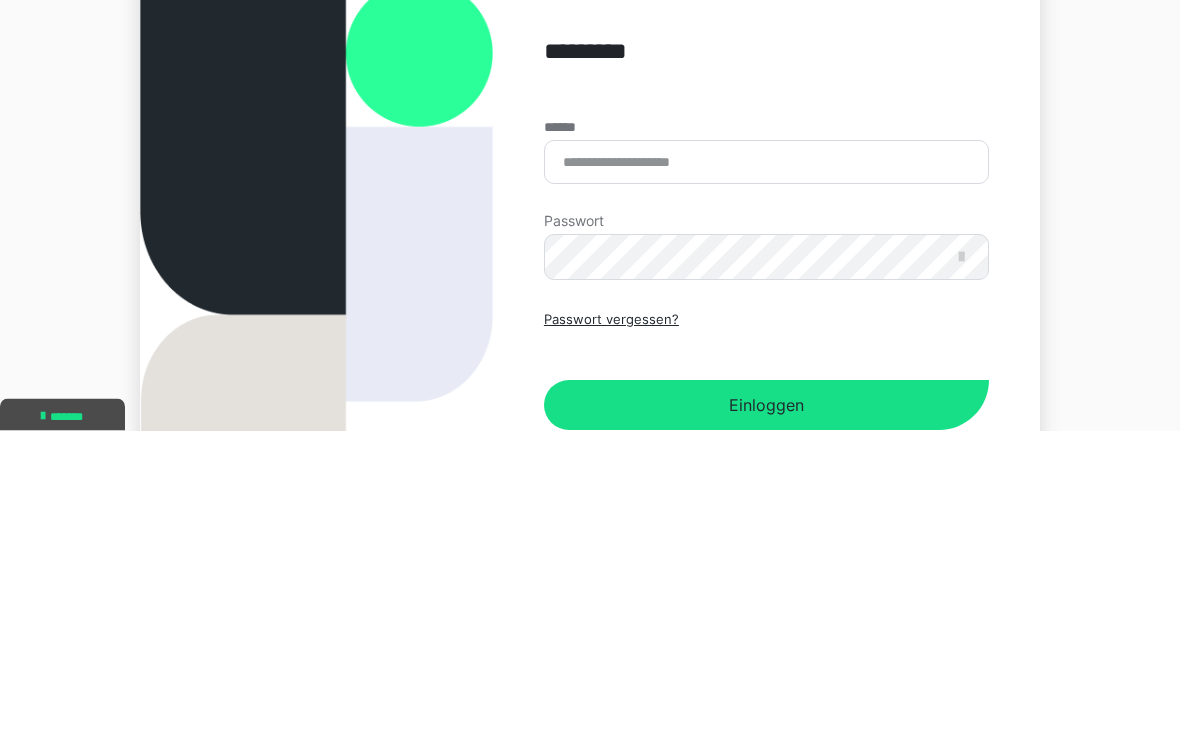 click on "Du hast noch keinen Account? Werde Affiliate Werde Verkäufer:in ********* ****** Passwort Passwort vergessen? Einloggen" at bounding box center (766, 528) 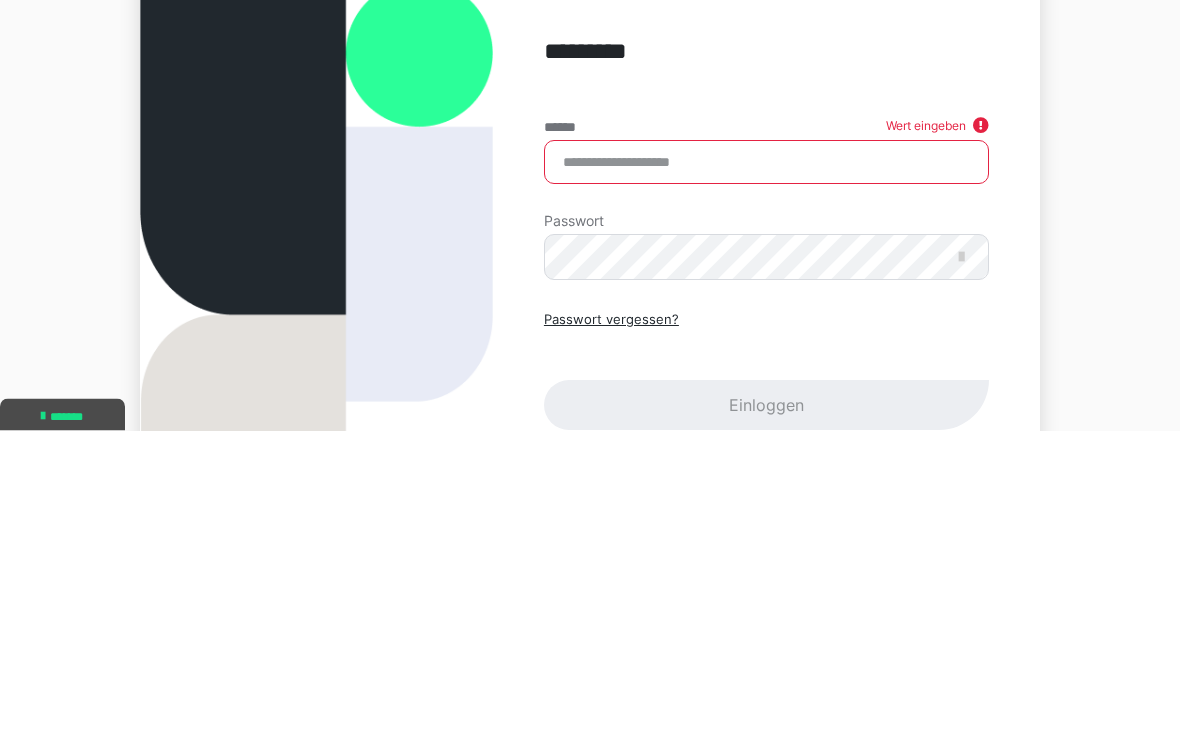scroll, scrollTop: 171, scrollLeft: 0, axis: vertical 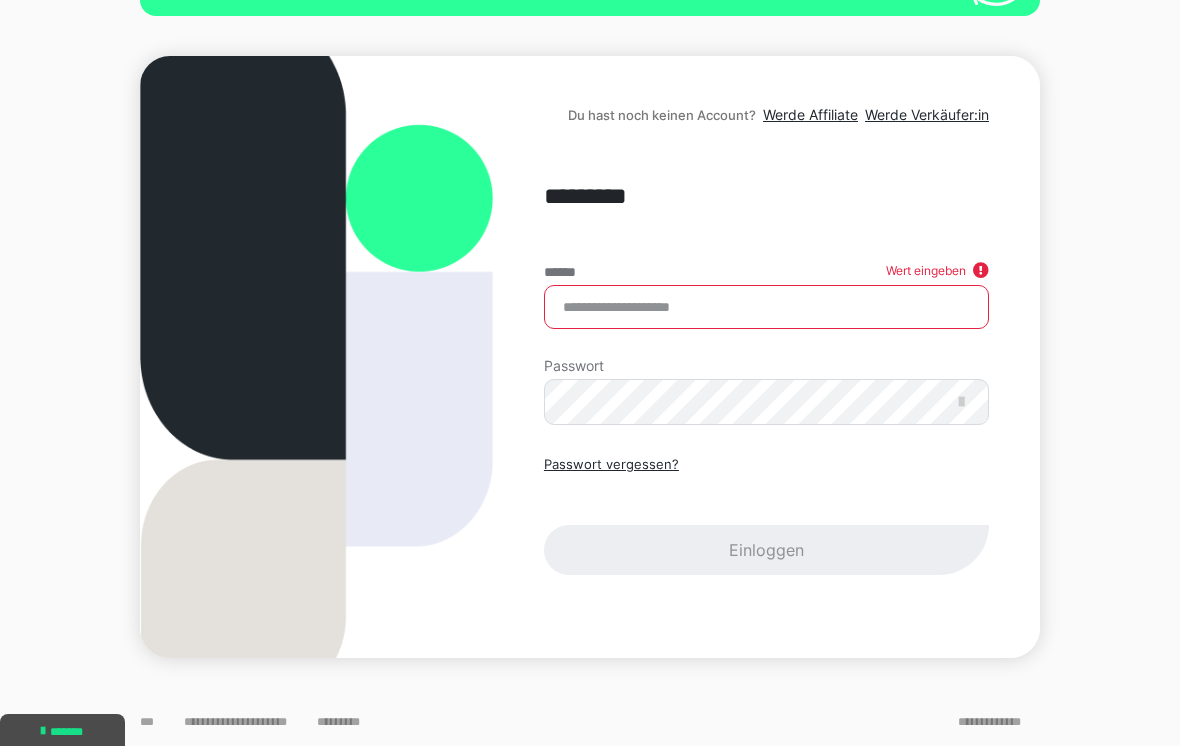 click on "******" at bounding box center [766, 307] 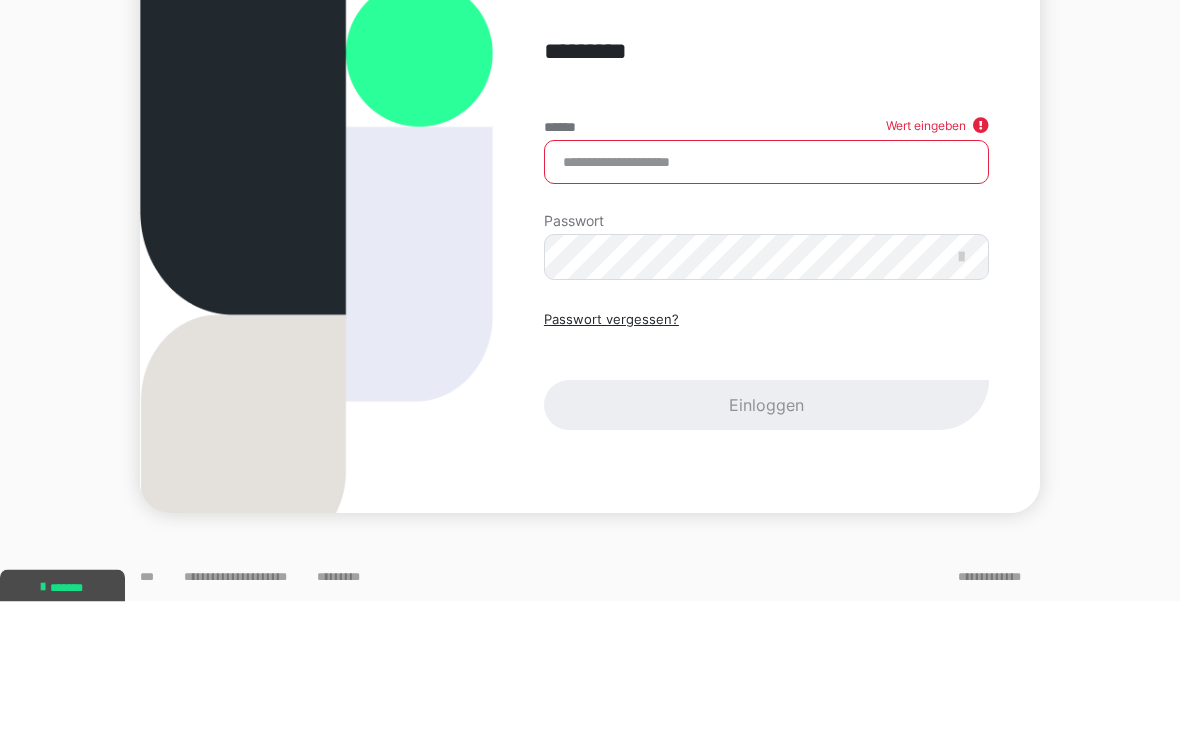 type on "**********" 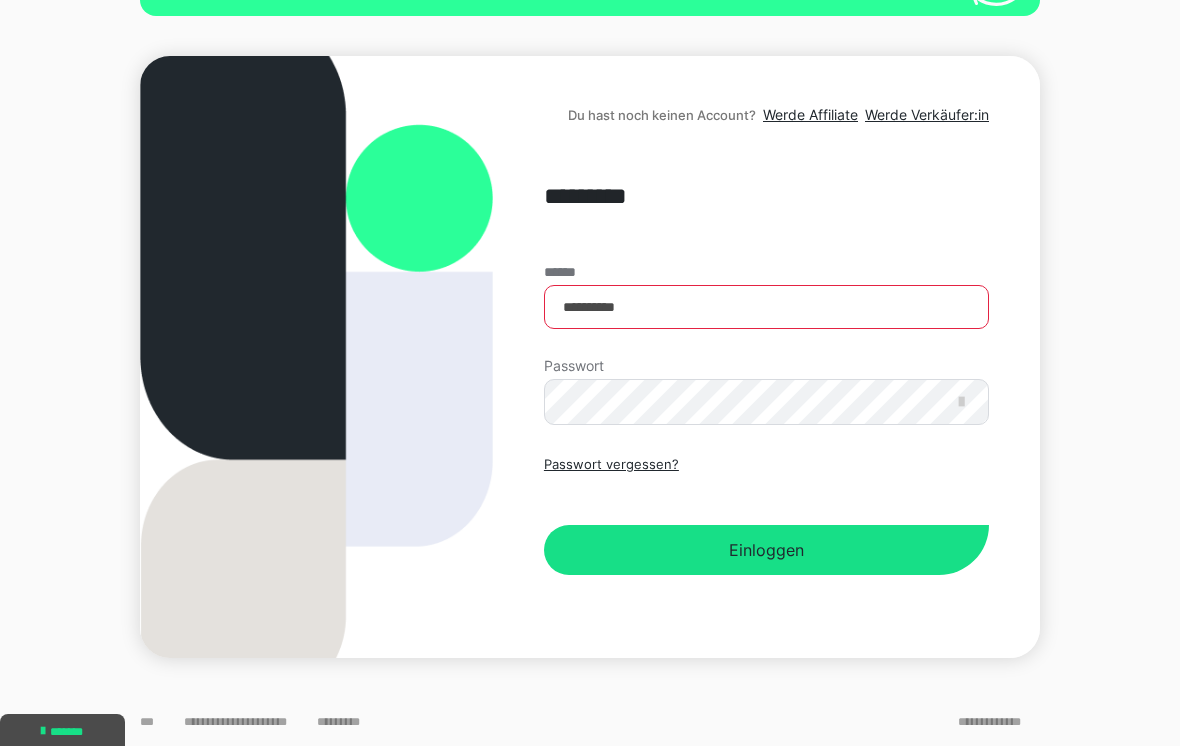 click on "Einloggen" at bounding box center (766, 550) 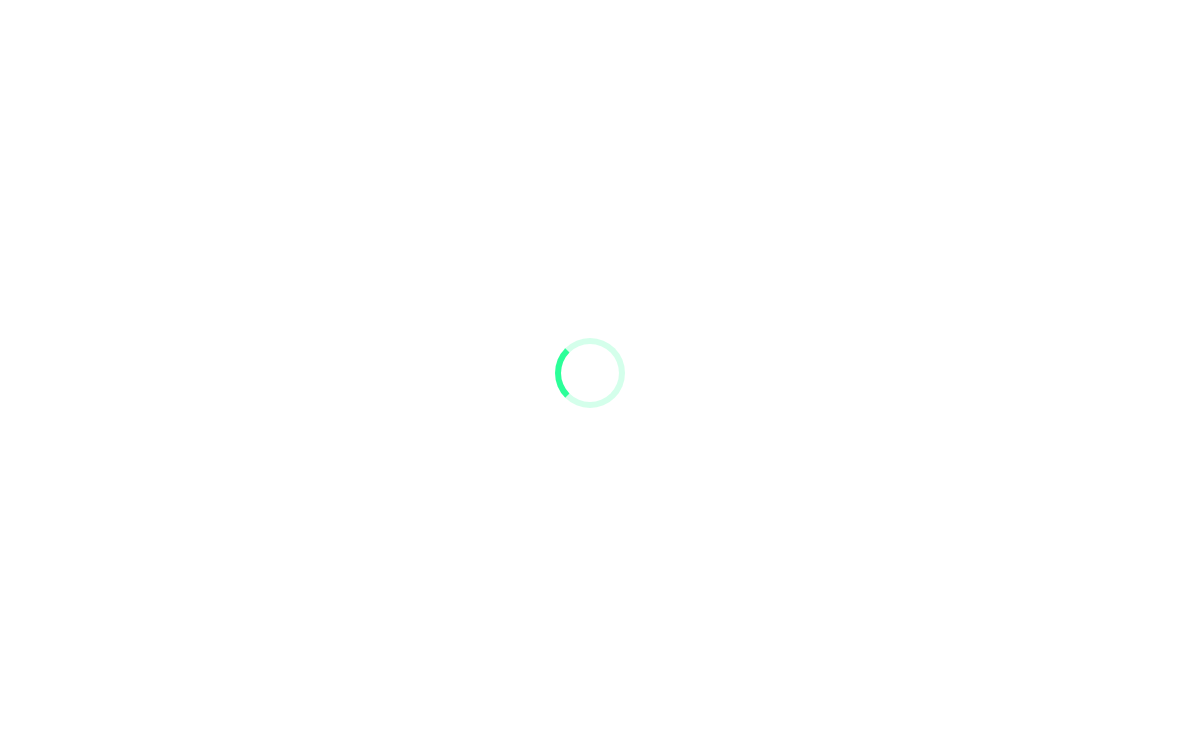 scroll, scrollTop: 0, scrollLeft: 0, axis: both 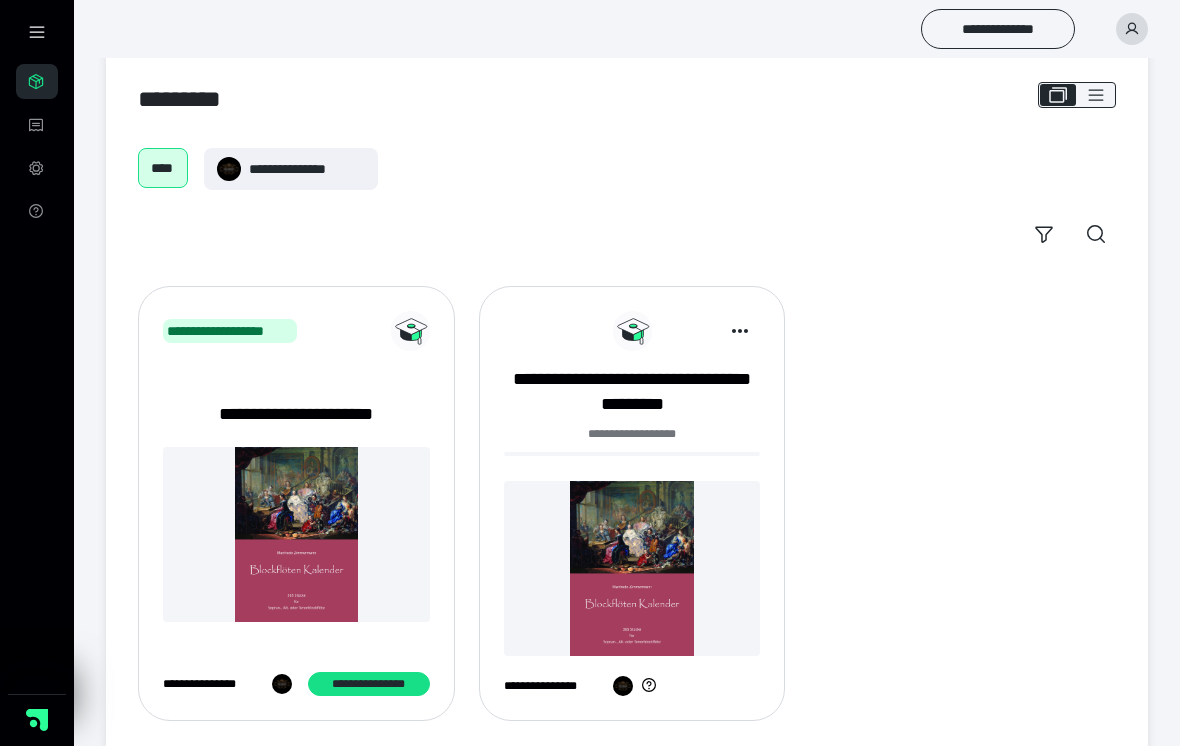 click at bounding box center (632, 568) 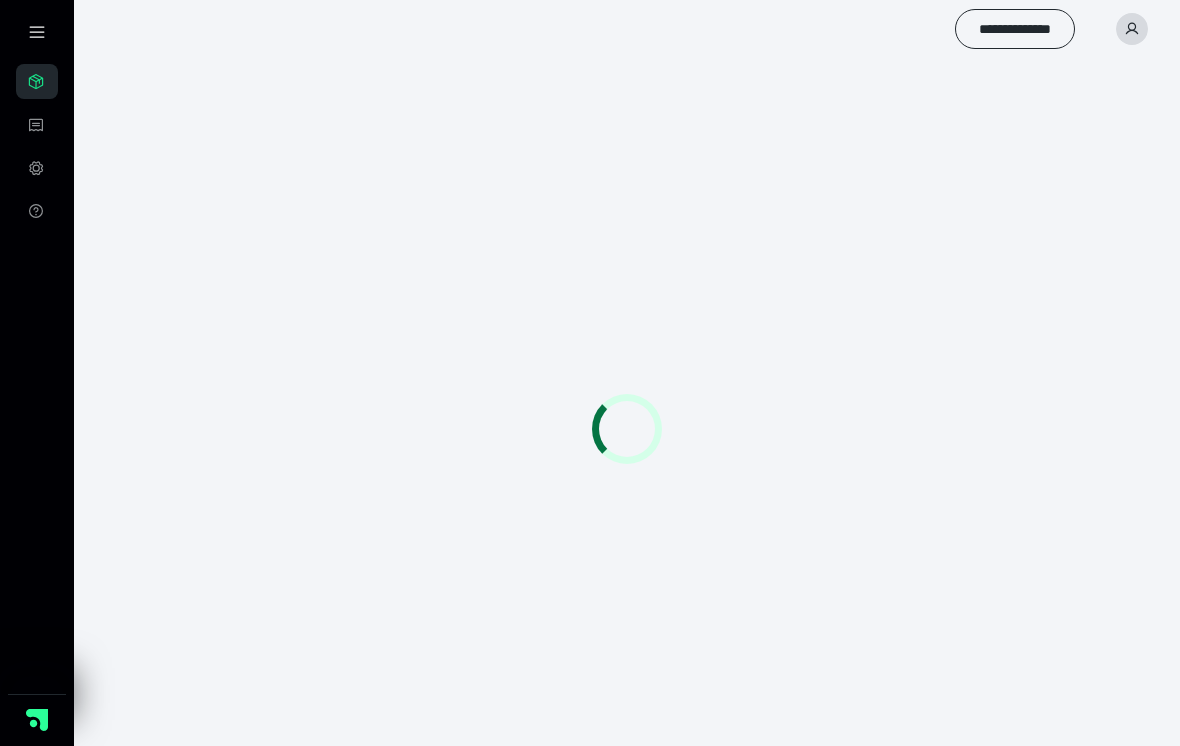 scroll, scrollTop: 0, scrollLeft: 0, axis: both 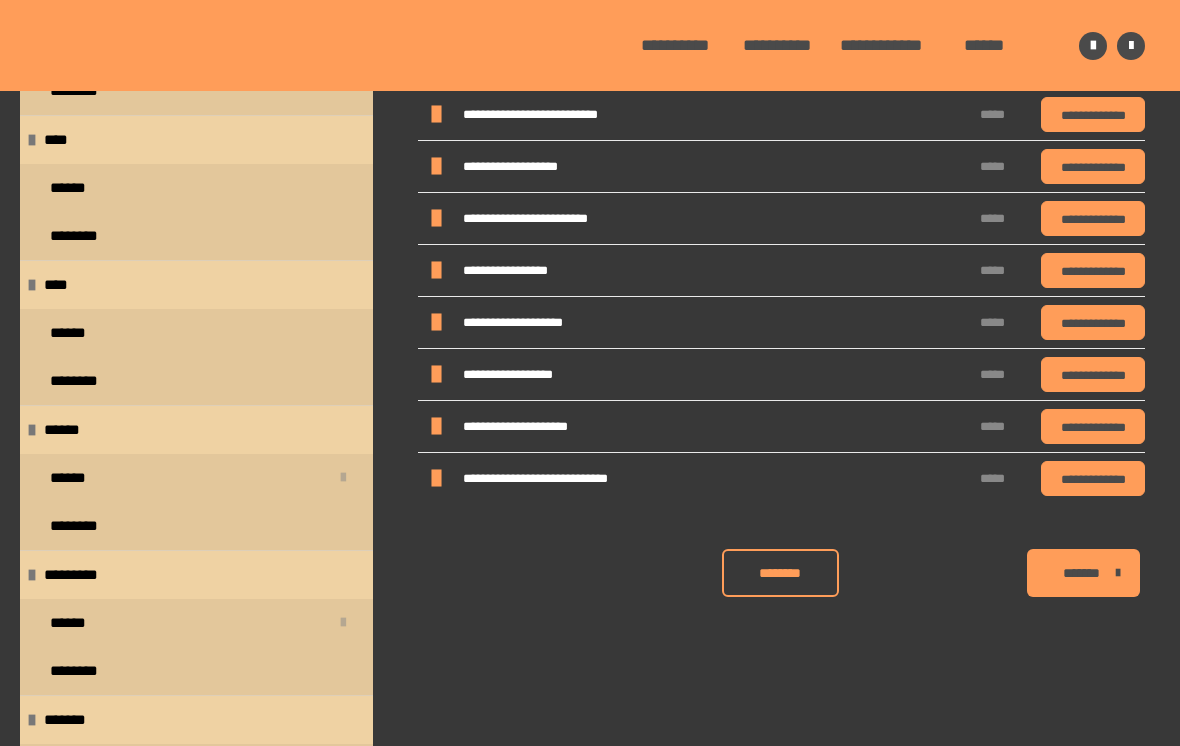 click on "******" at bounding box center [196, 333] 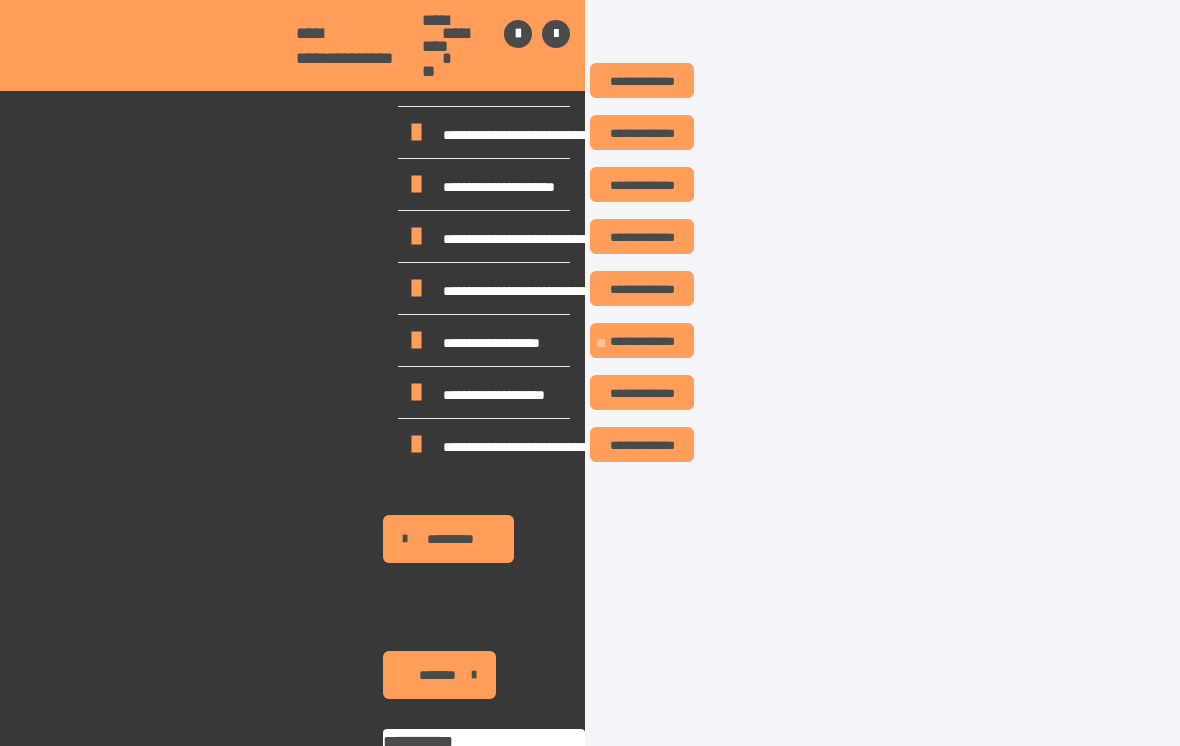 scroll, scrollTop: 0, scrollLeft: 0, axis: both 